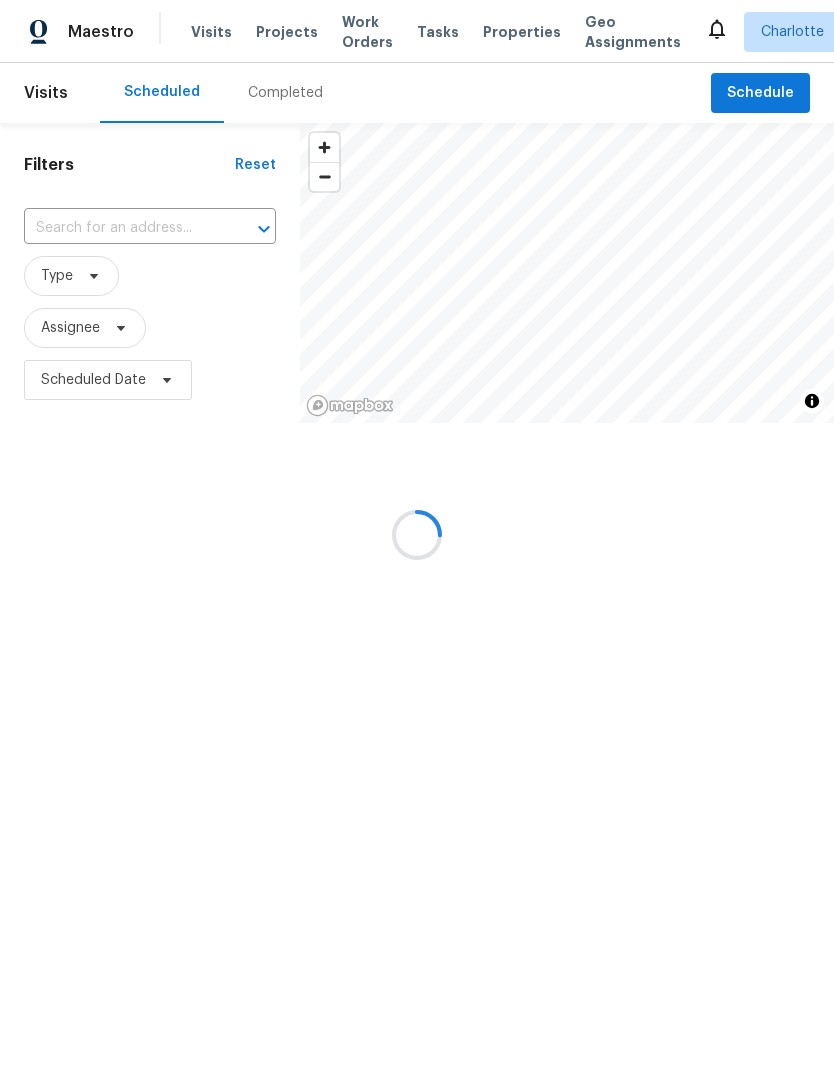 scroll, scrollTop: 0, scrollLeft: 0, axis: both 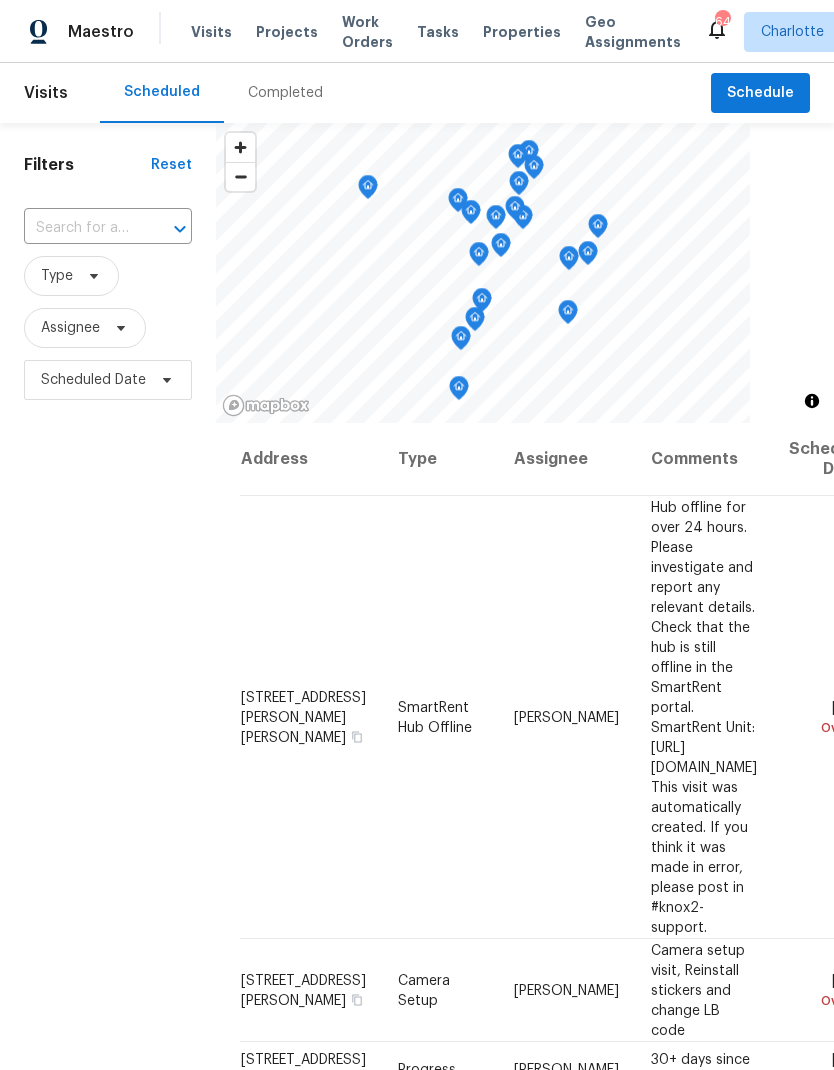 click at bounding box center [166, 229] 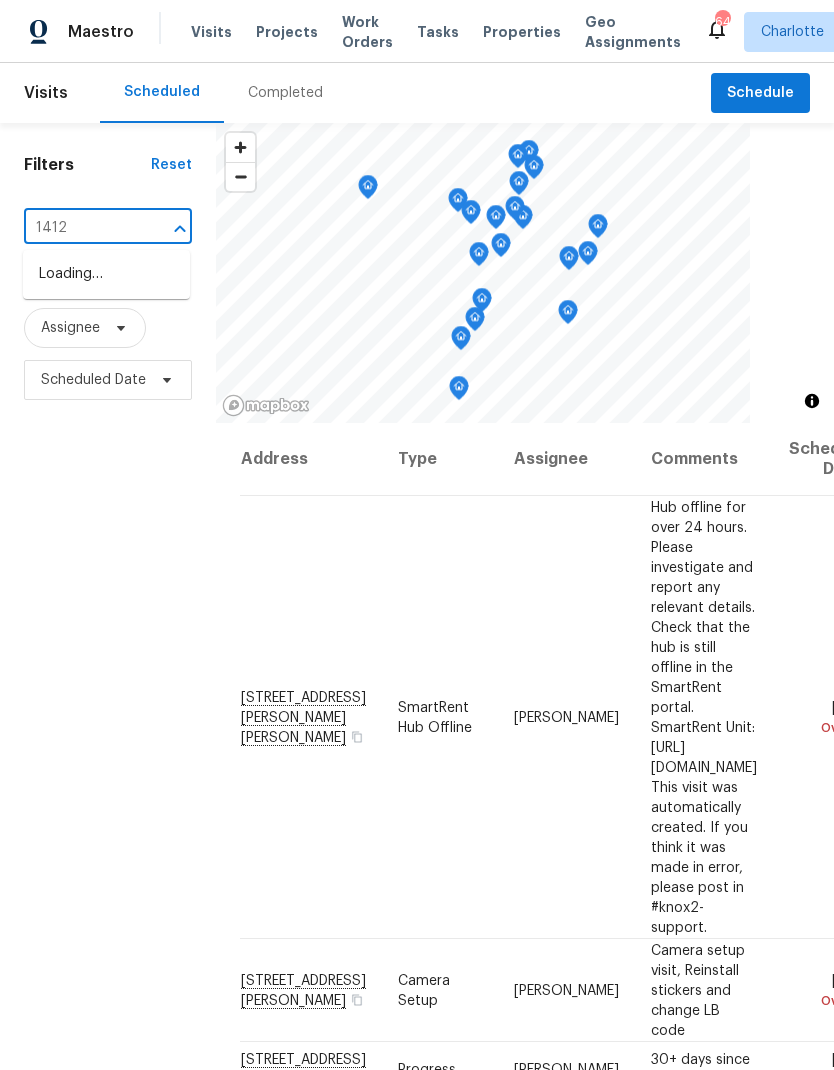 type on "14123" 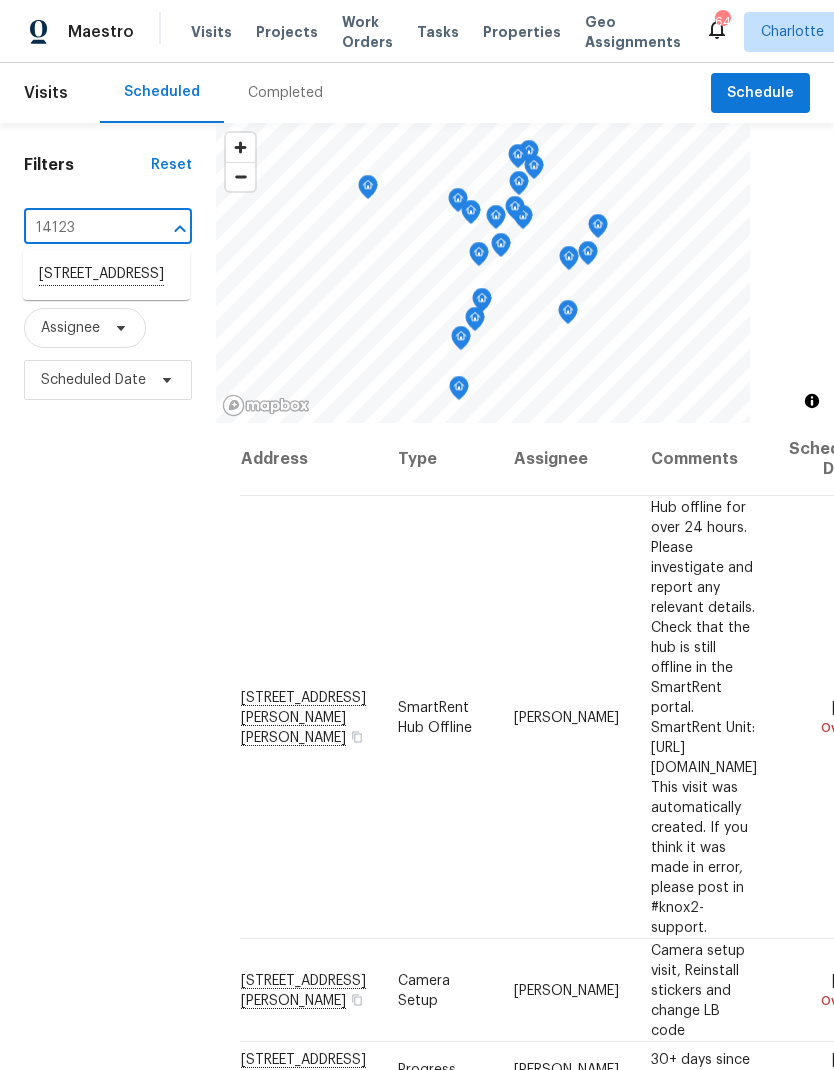 click on "14123 Tranters Creek Ln, Charlotte, NC 28273" at bounding box center (106, 275) 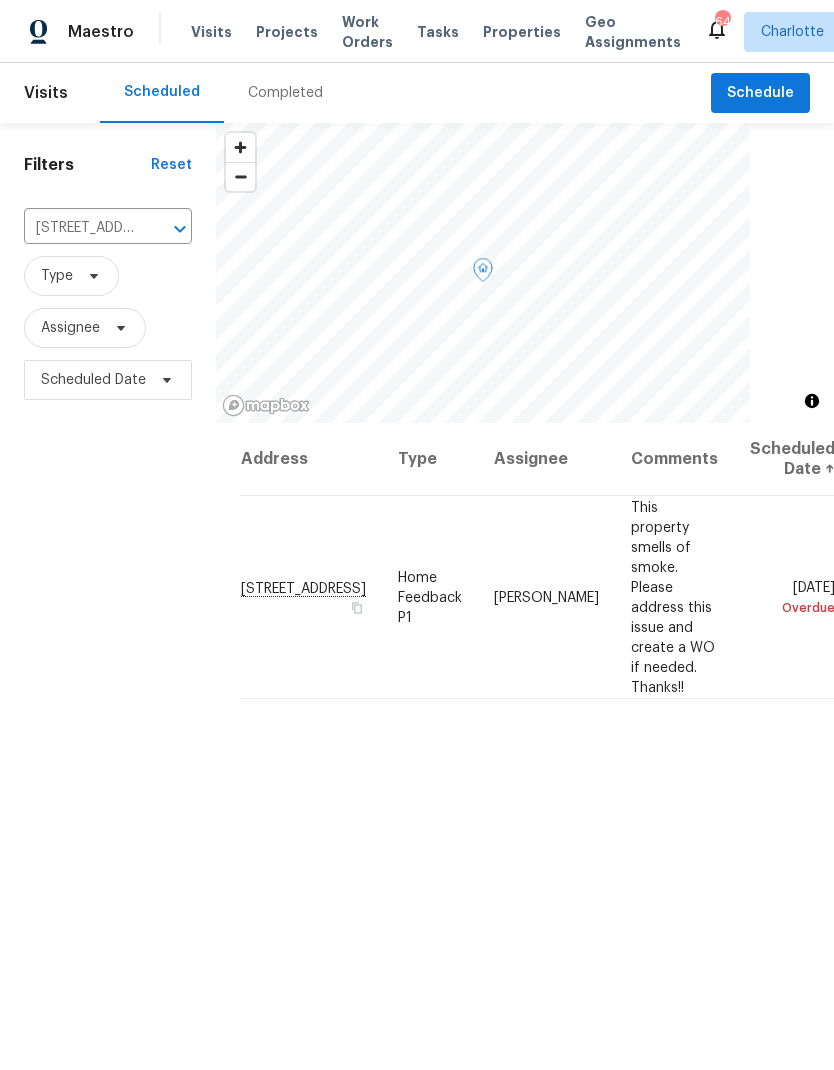 click 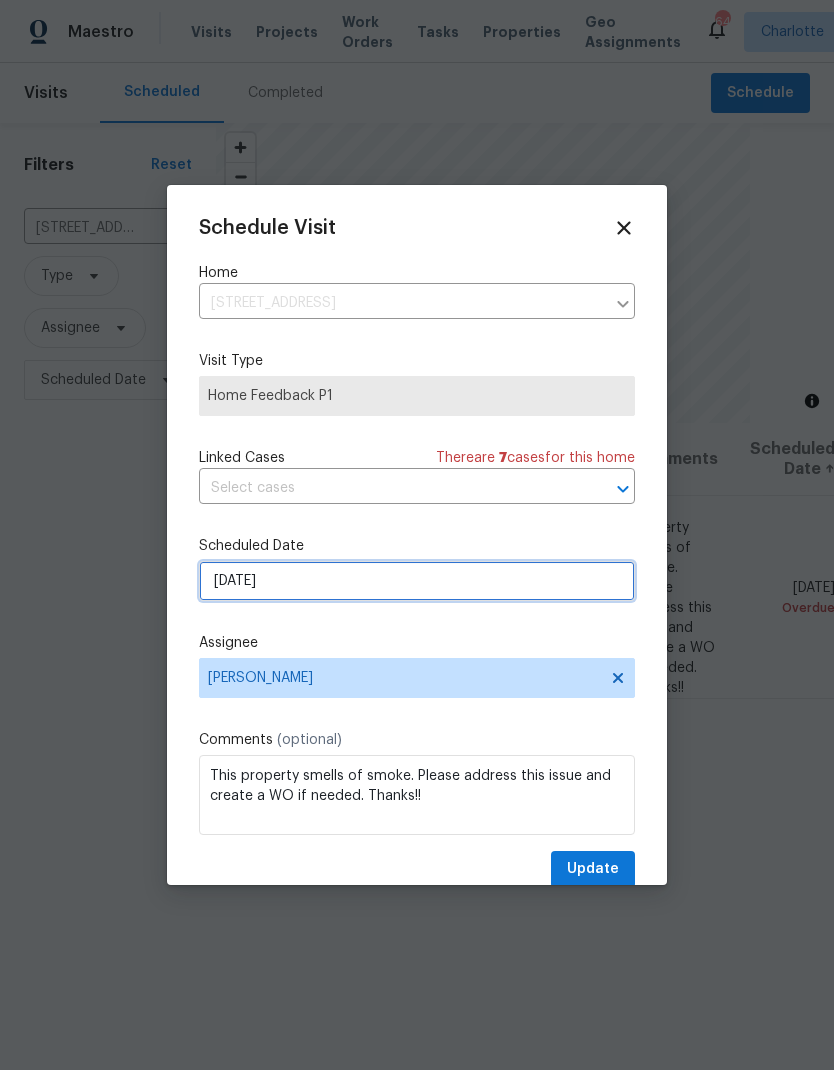 click on "7/17/2025" at bounding box center [417, 581] 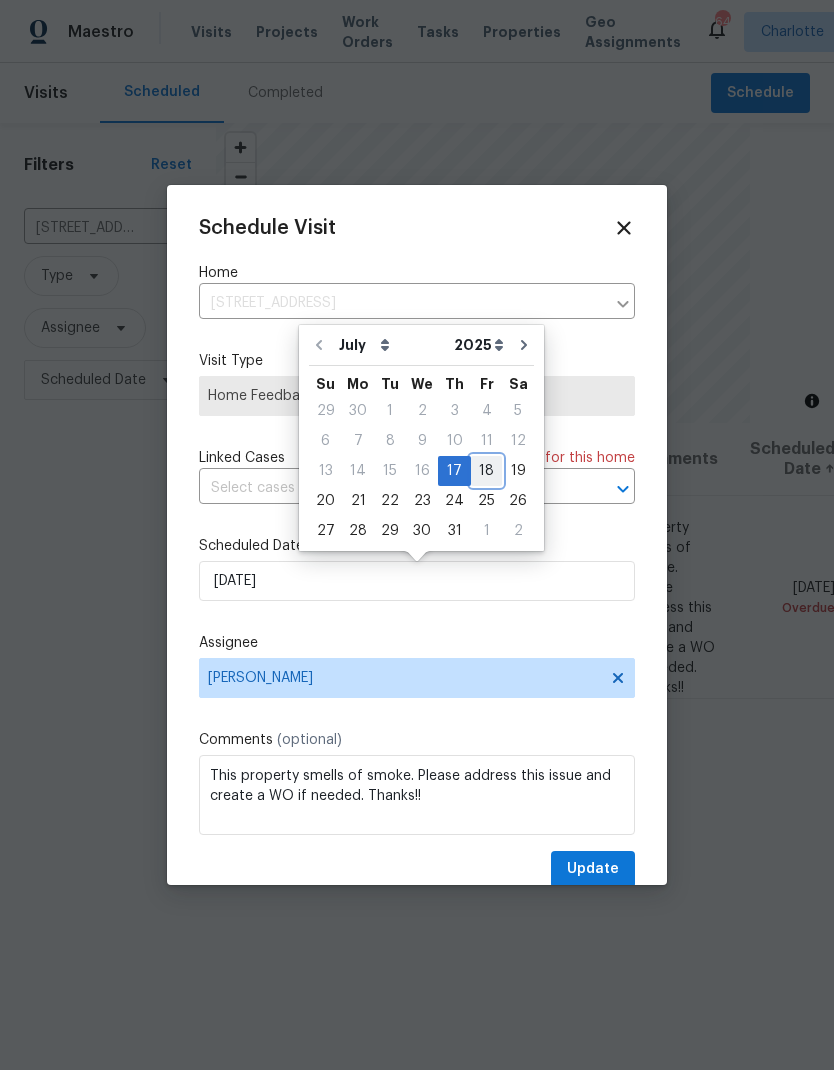 click on "18" at bounding box center [486, 471] 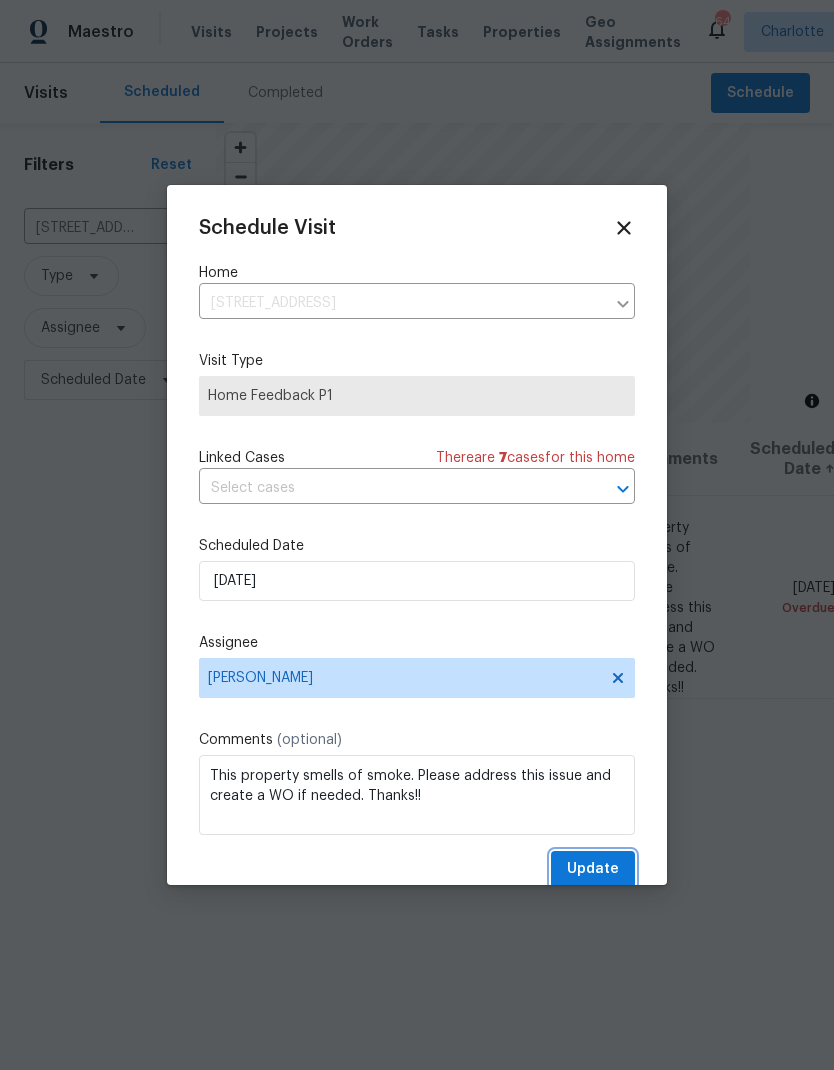 click on "Update" at bounding box center [593, 869] 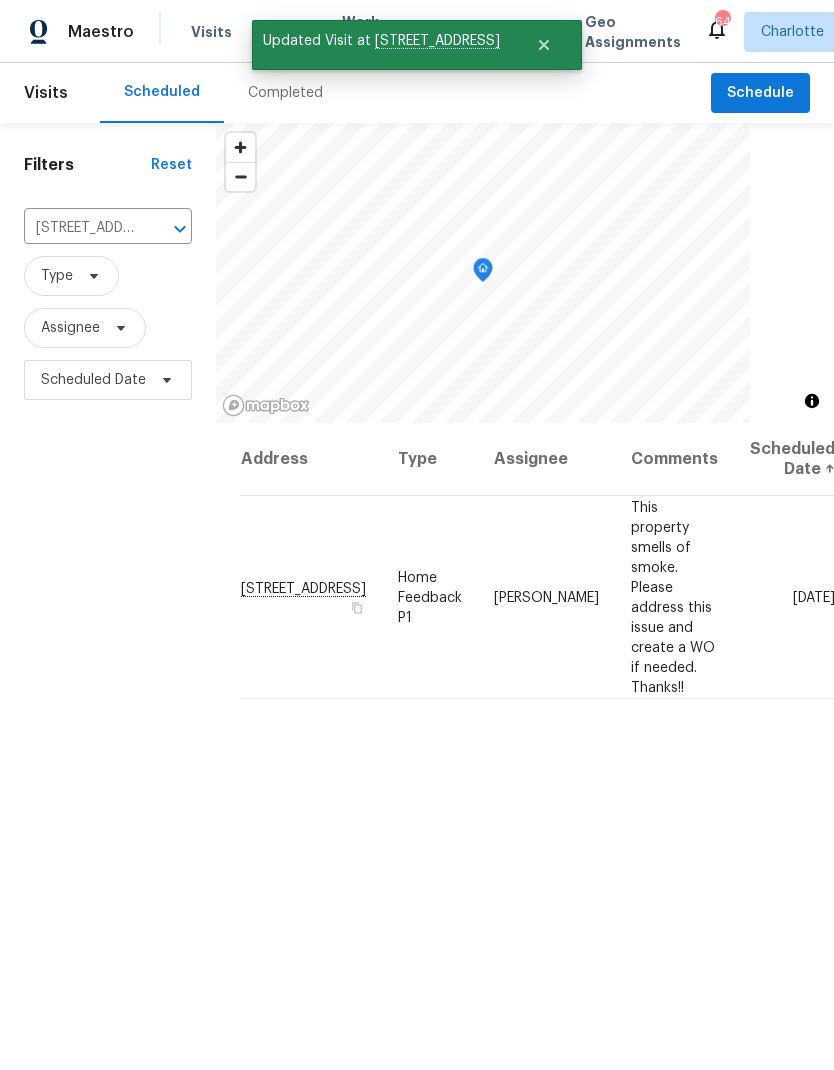 click 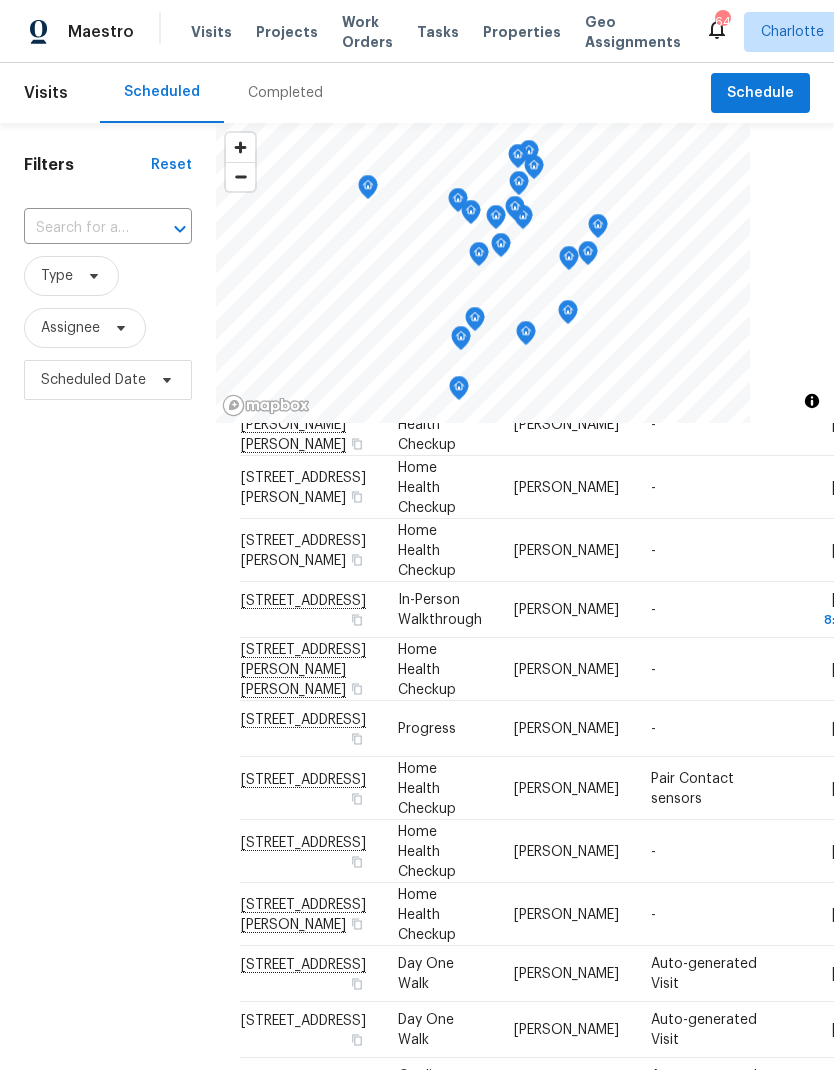 scroll, scrollTop: 1203, scrollLeft: 0, axis: vertical 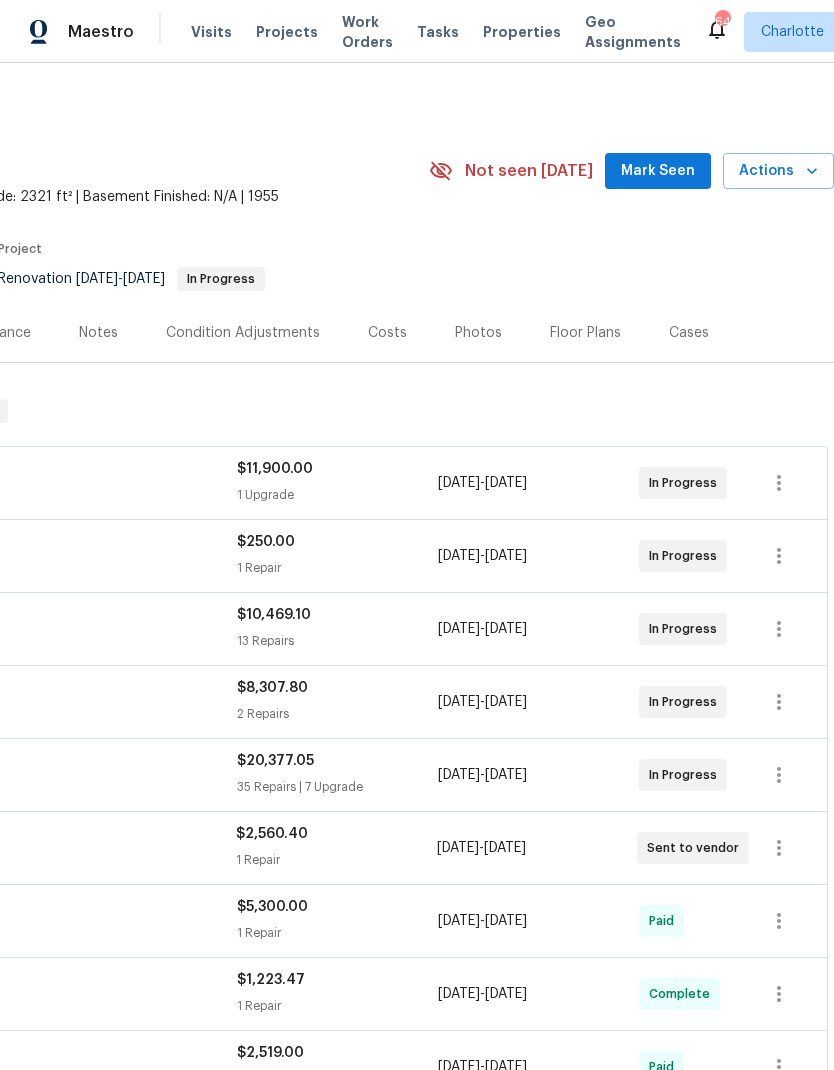 click on "Mark Seen" at bounding box center (658, 171) 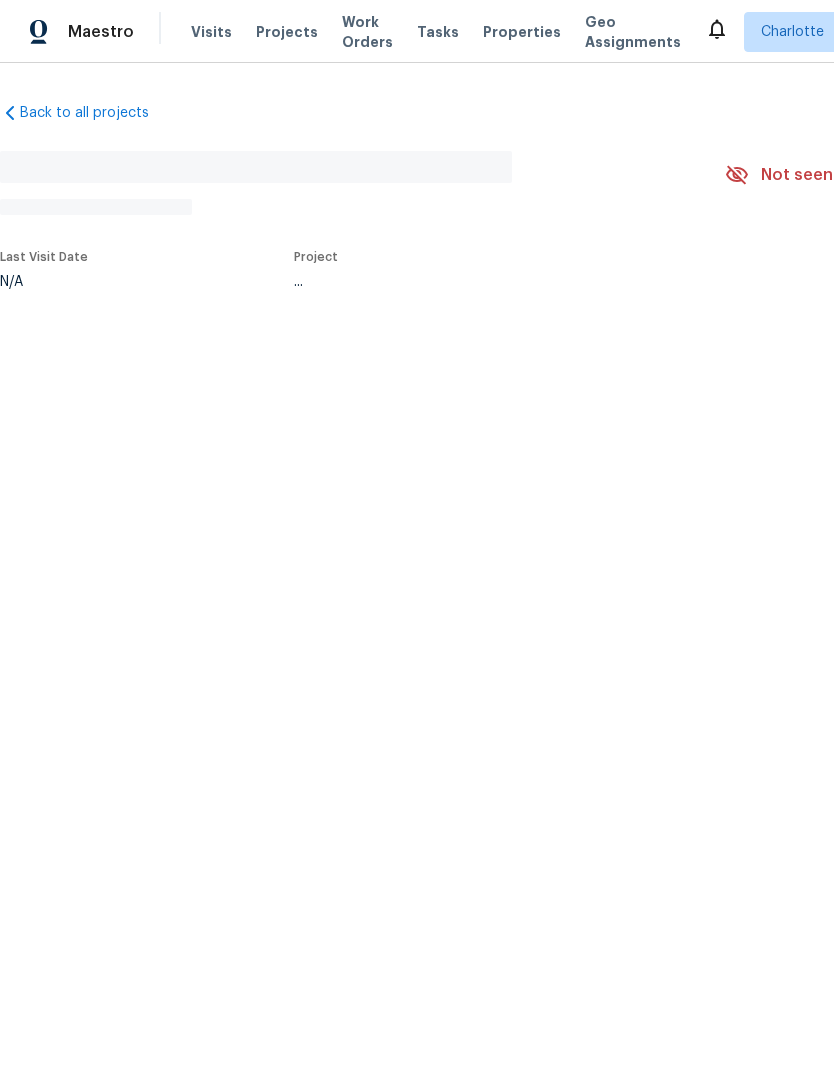scroll, scrollTop: 0, scrollLeft: 0, axis: both 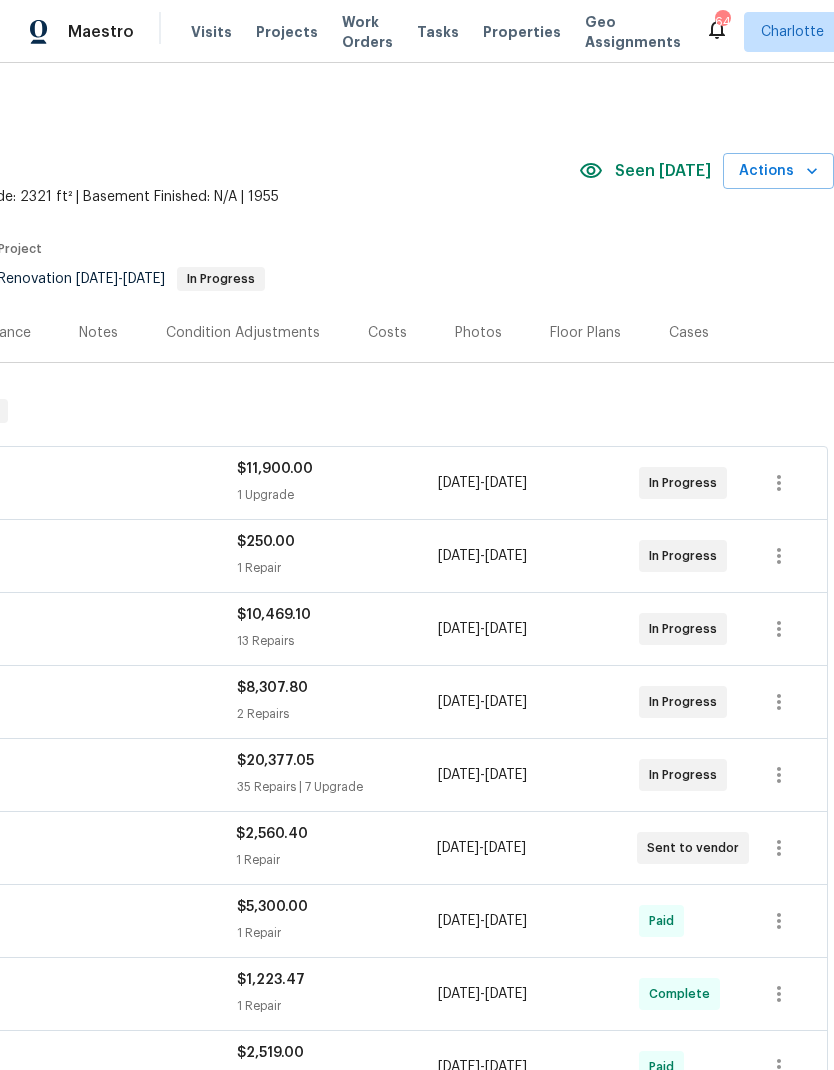click on "GENERAL_CONTRACTOR, OD_SELECT" at bounding box center [-14, 493] 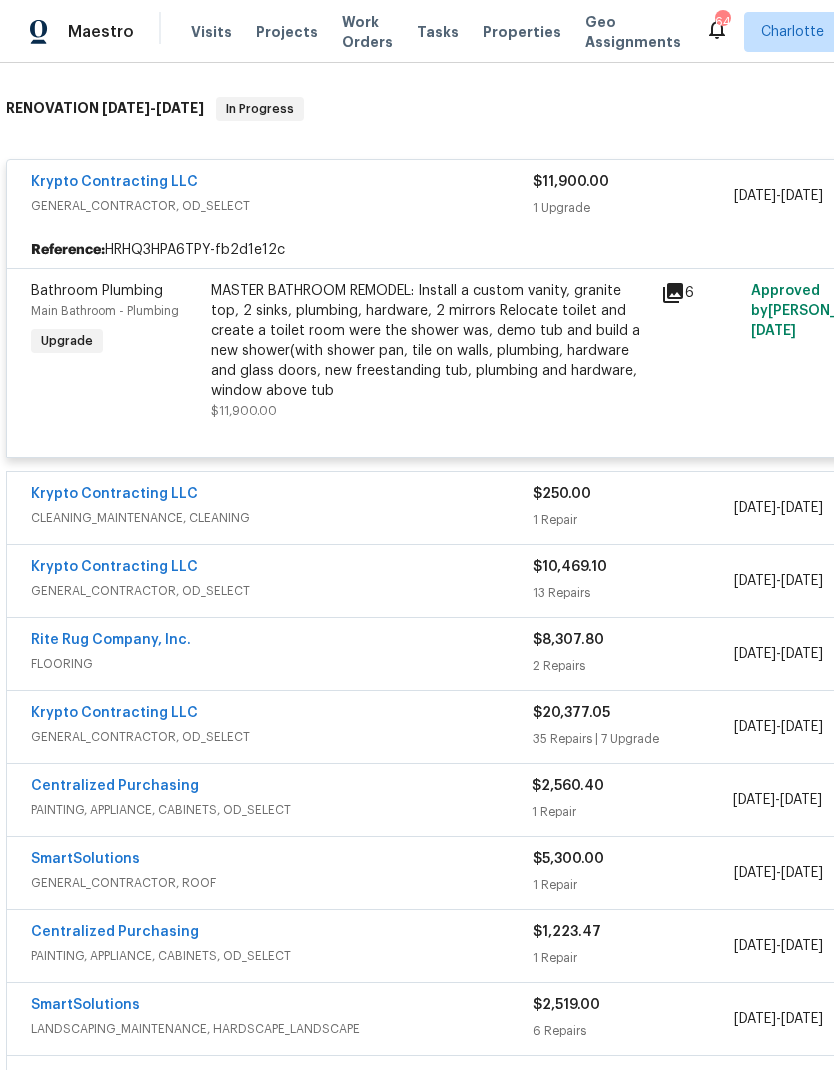 scroll, scrollTop: 303, scrollLeft: 0, axis: vertical 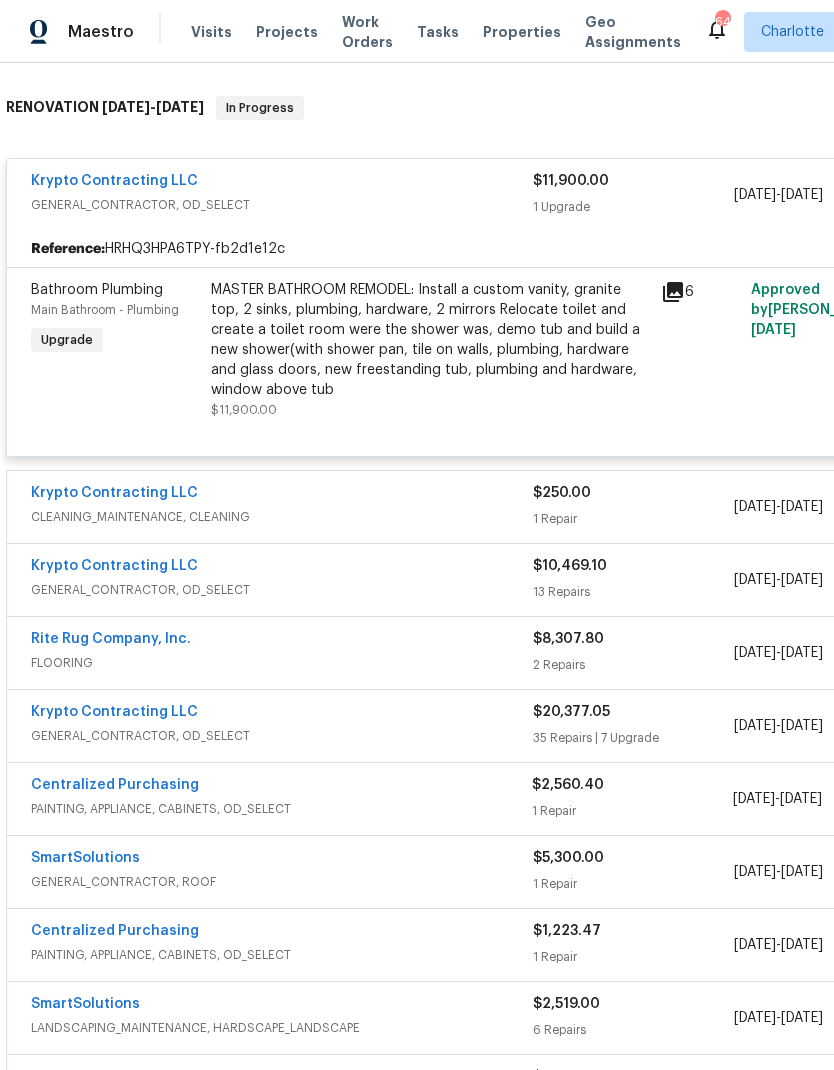 click on "Krypto Contracting LLC" at bounding box center (282, 183) 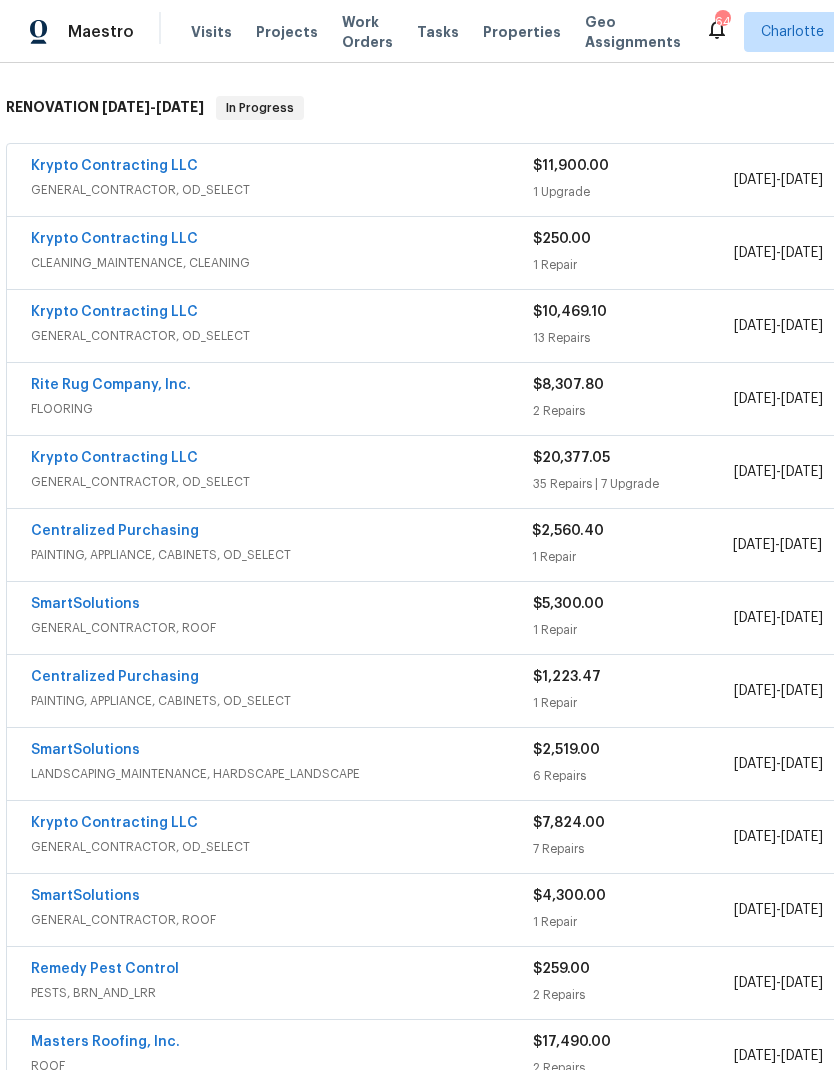 click on "CLEANING_MAINTENANCE, CLEANING" at bounding box center [282, 263] 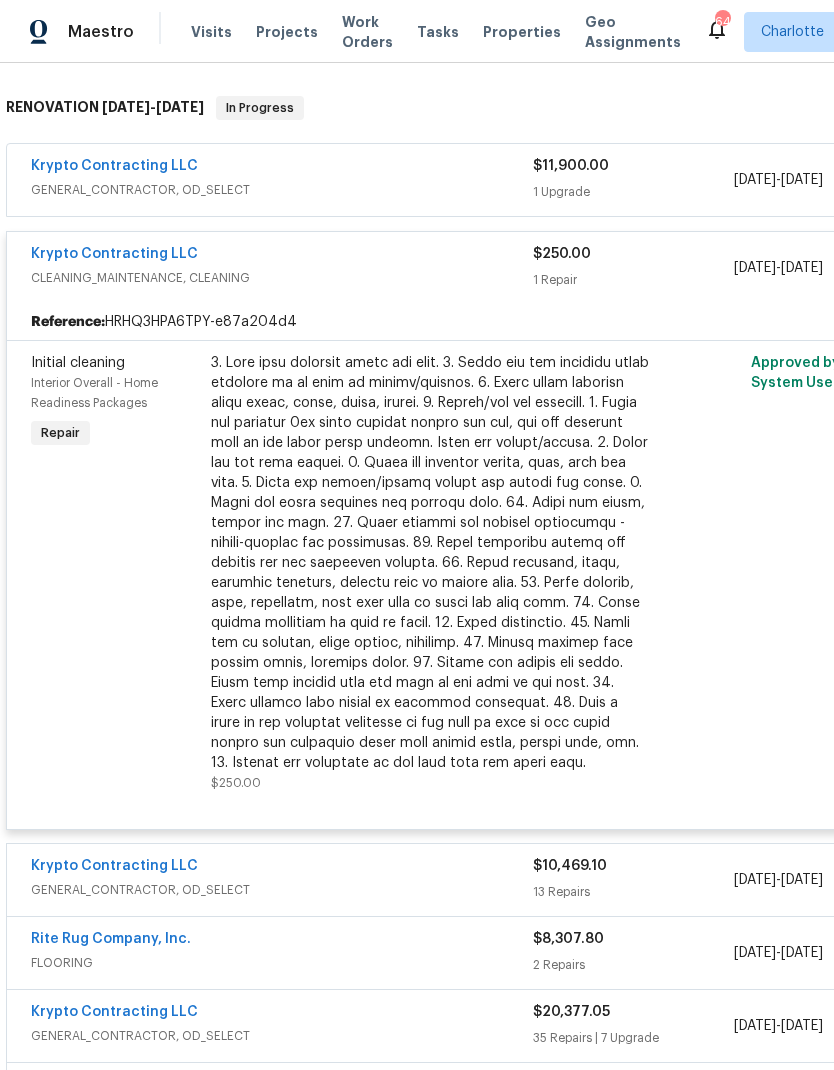 click on "Krypto Contracting LLC" at bounding box center [282, 256] 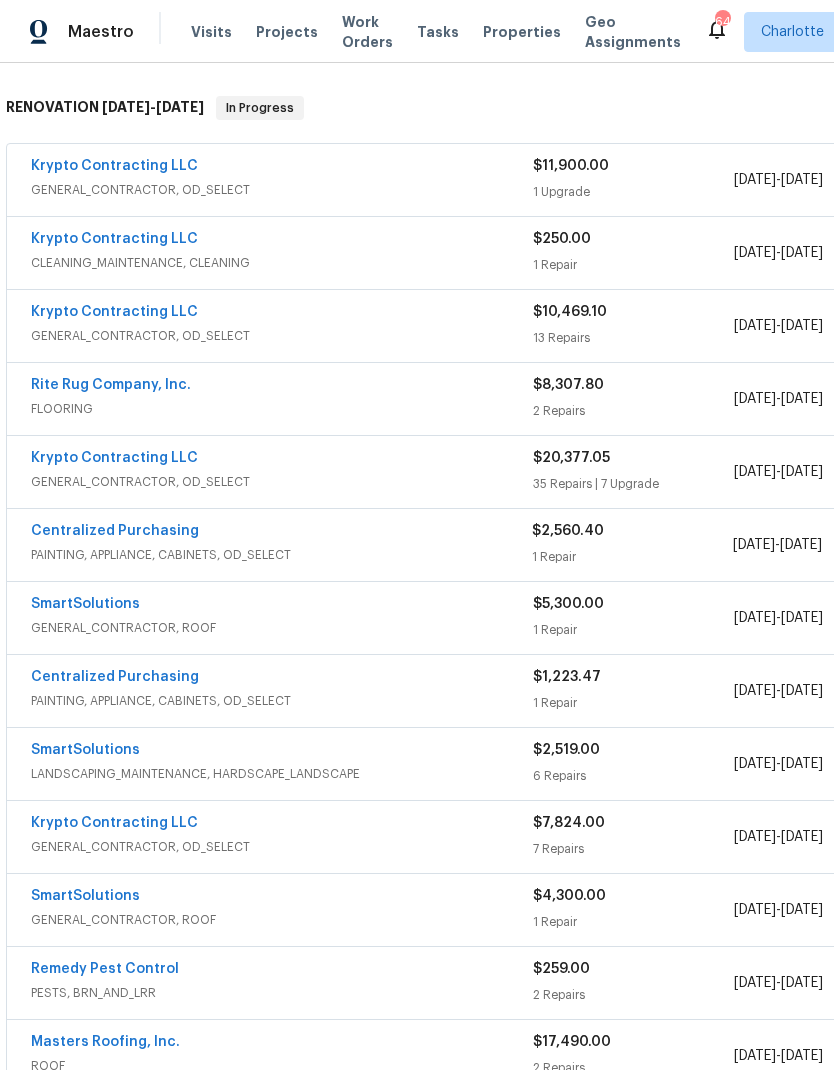 click on "GENERAL_CONTRACTOR, OD_SELECT" at bounding box center (282, 336) 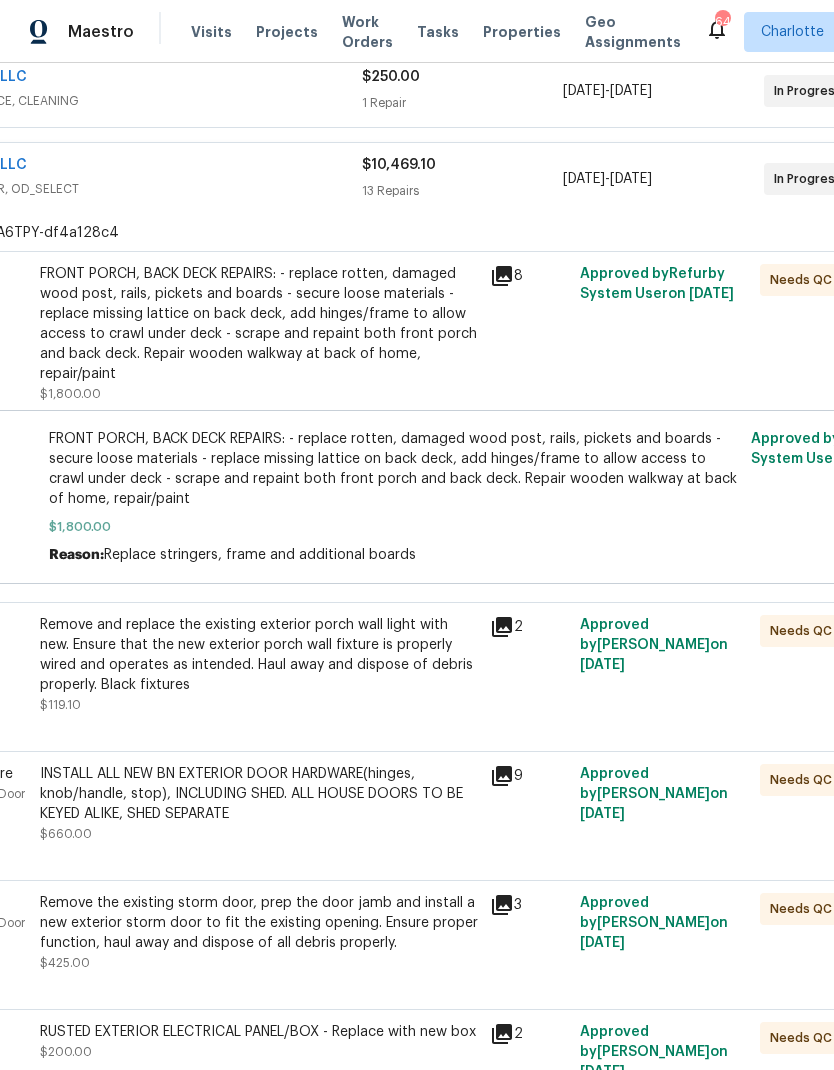 scroll, scrollTop: 466, scrollLeft: 172, axis: both 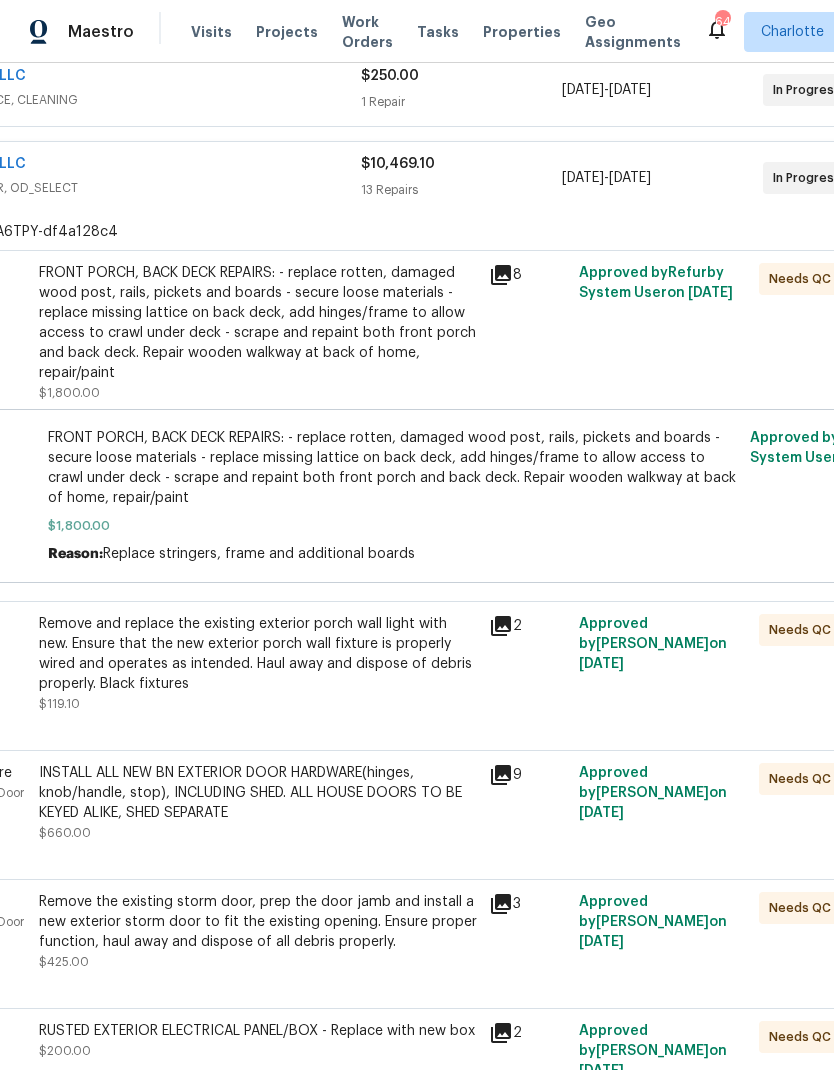 click 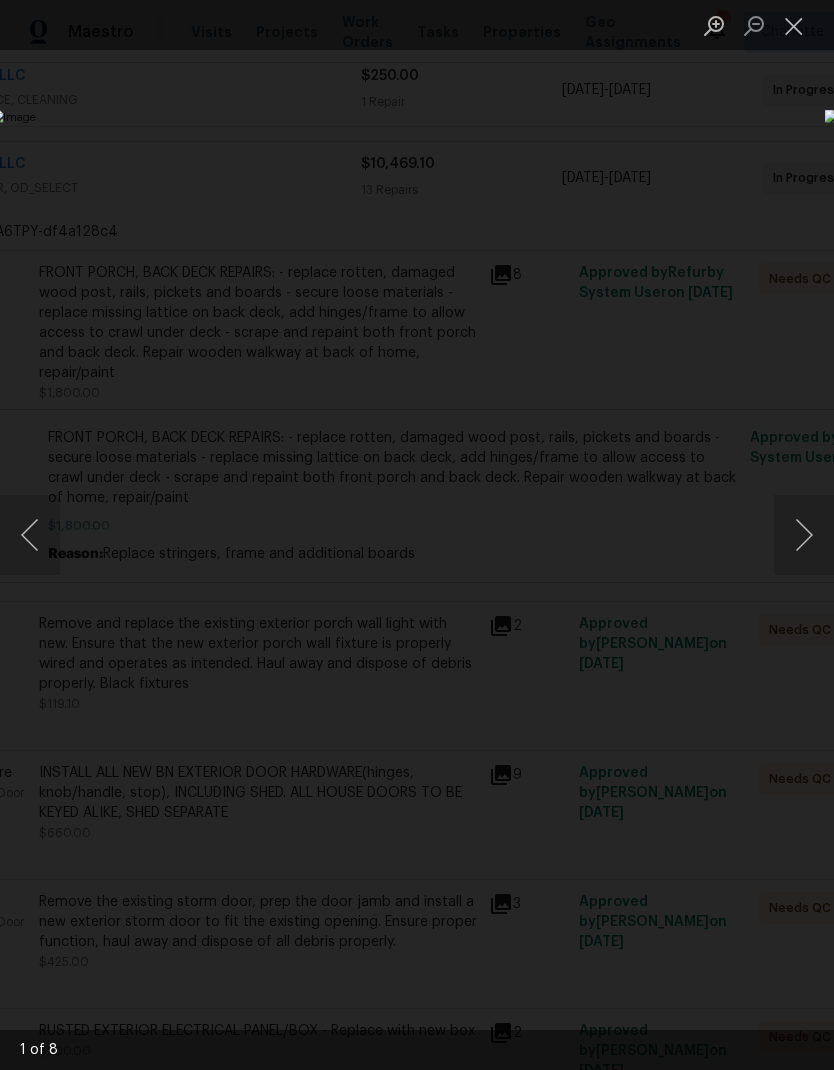 click at bounding box center (804, 535) 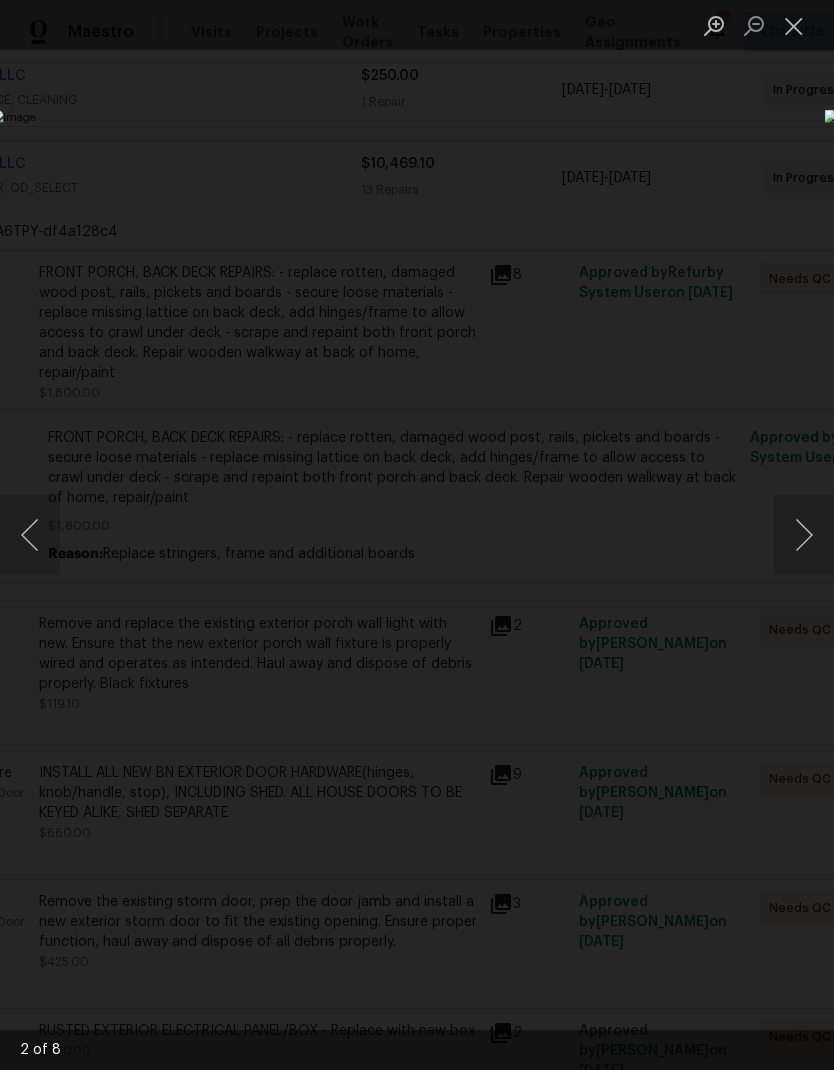 click at bounding box center (804, 535) 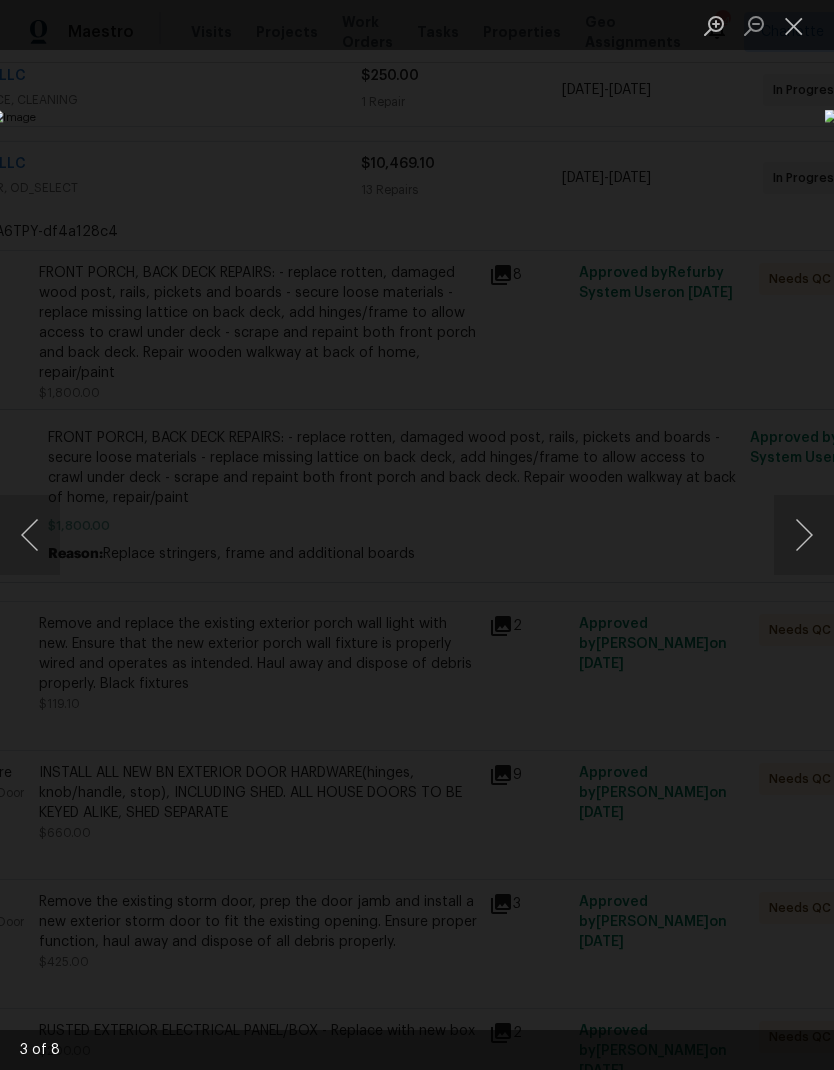 click at bounding box center [804, 535] 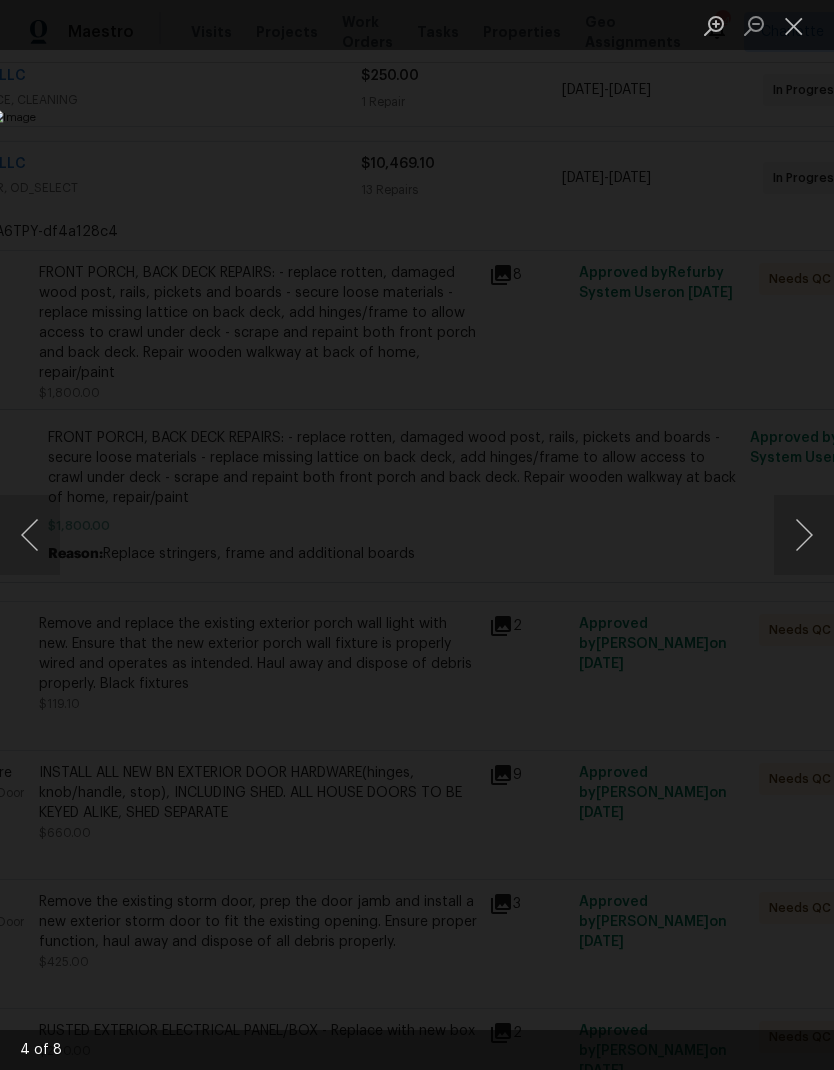 click at bounding box center [804, 535] 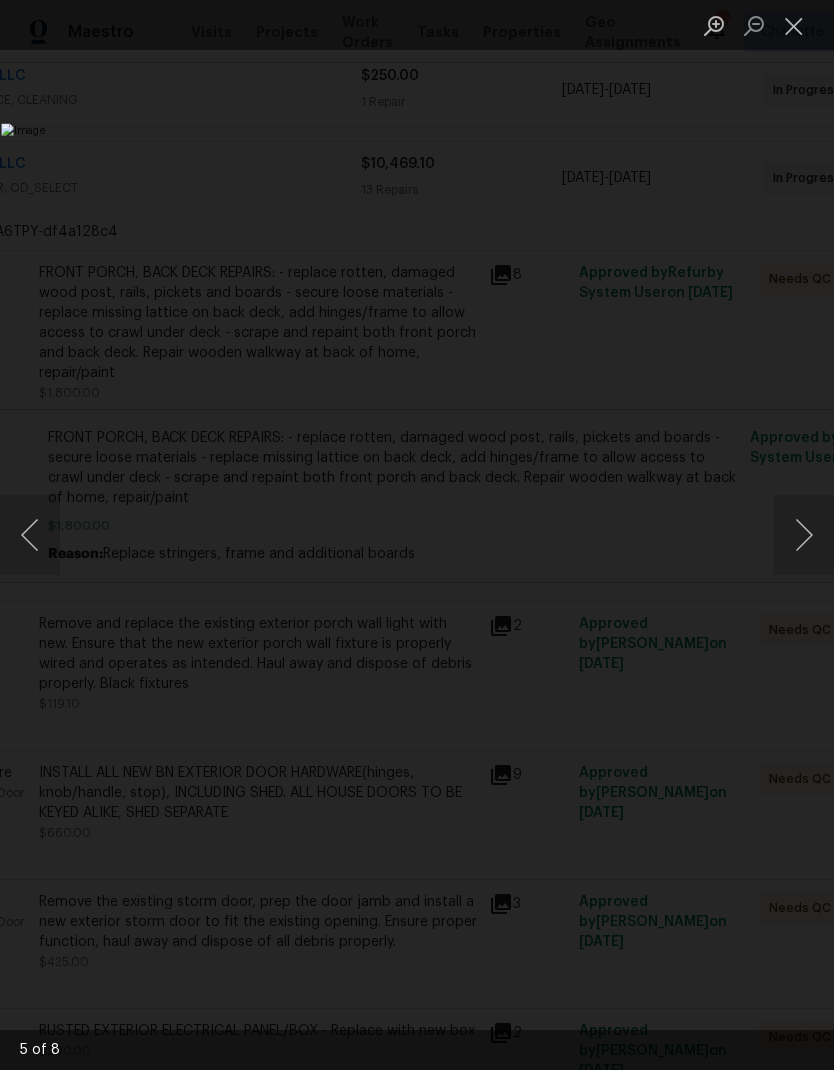 click at bounding box center (804, 535) 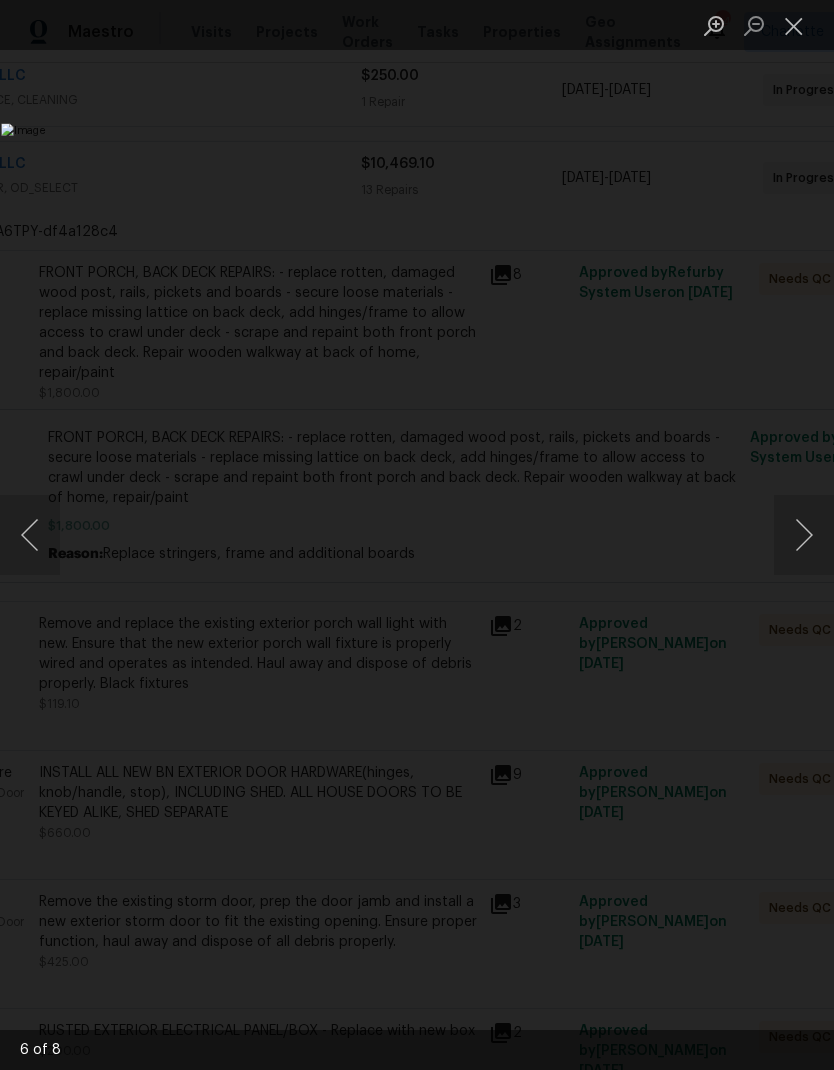 click at bounding box center [804, 535] 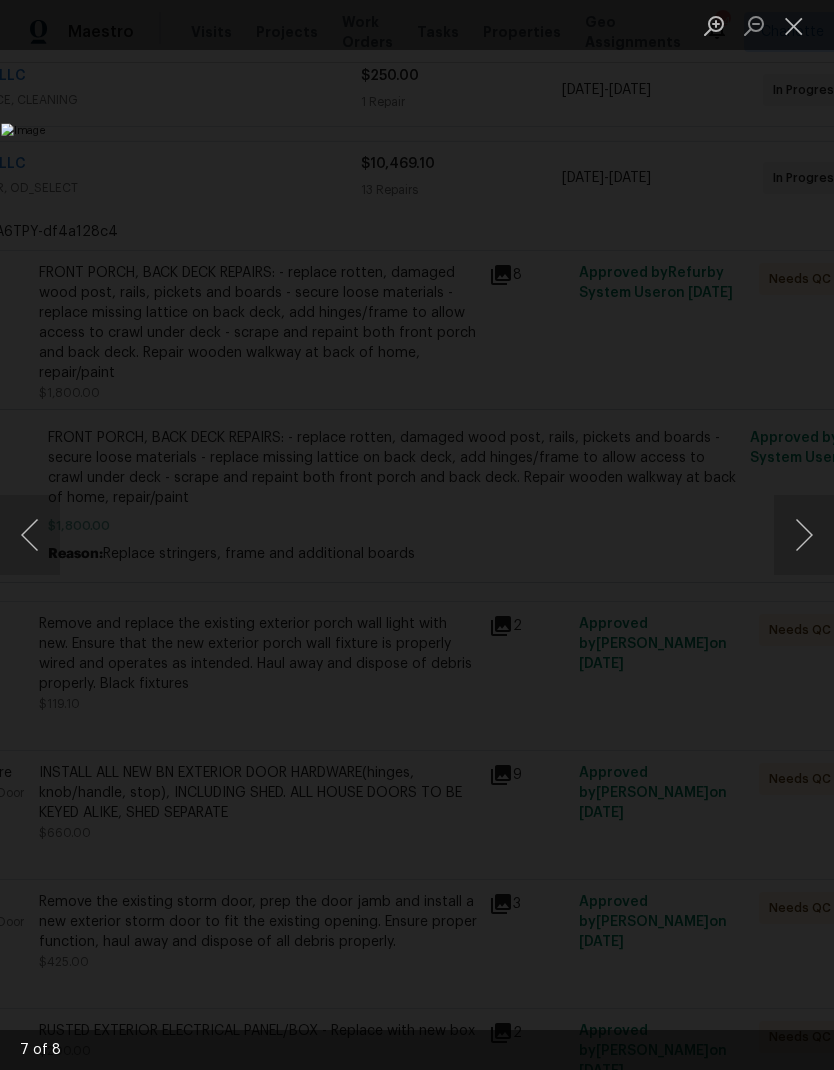click at bounding box center [804, 535] 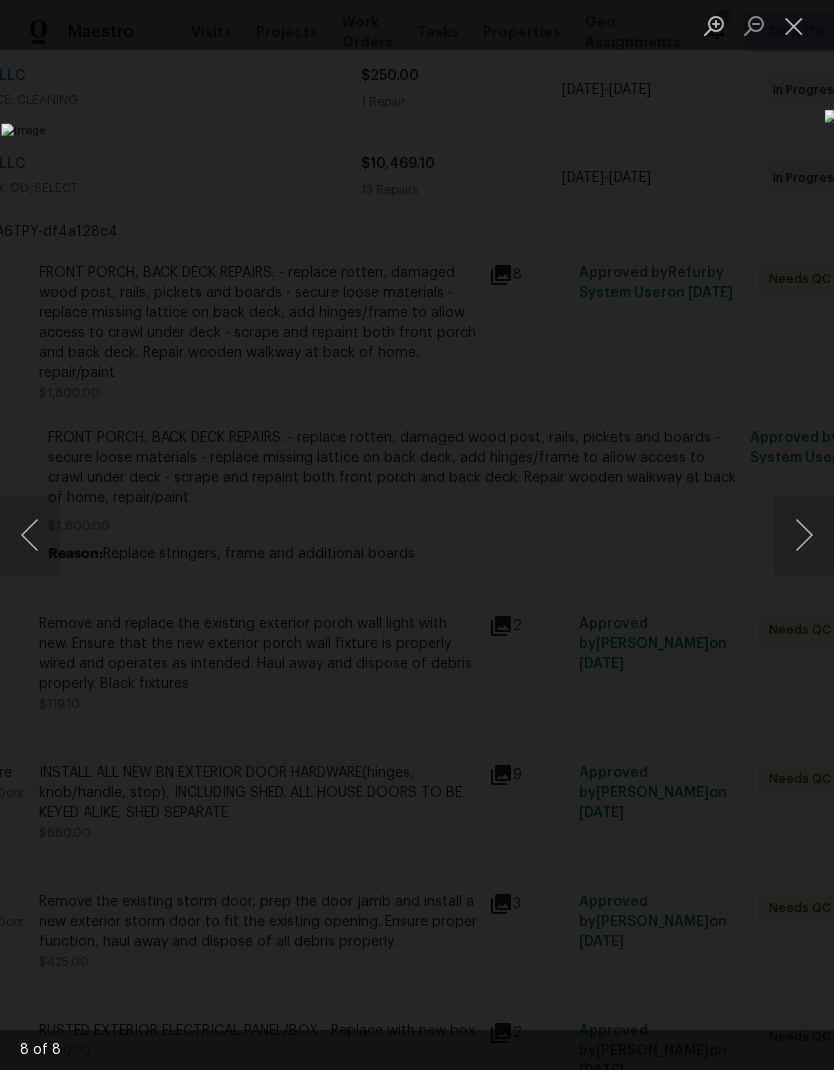 click at bounding box center (794, 25) 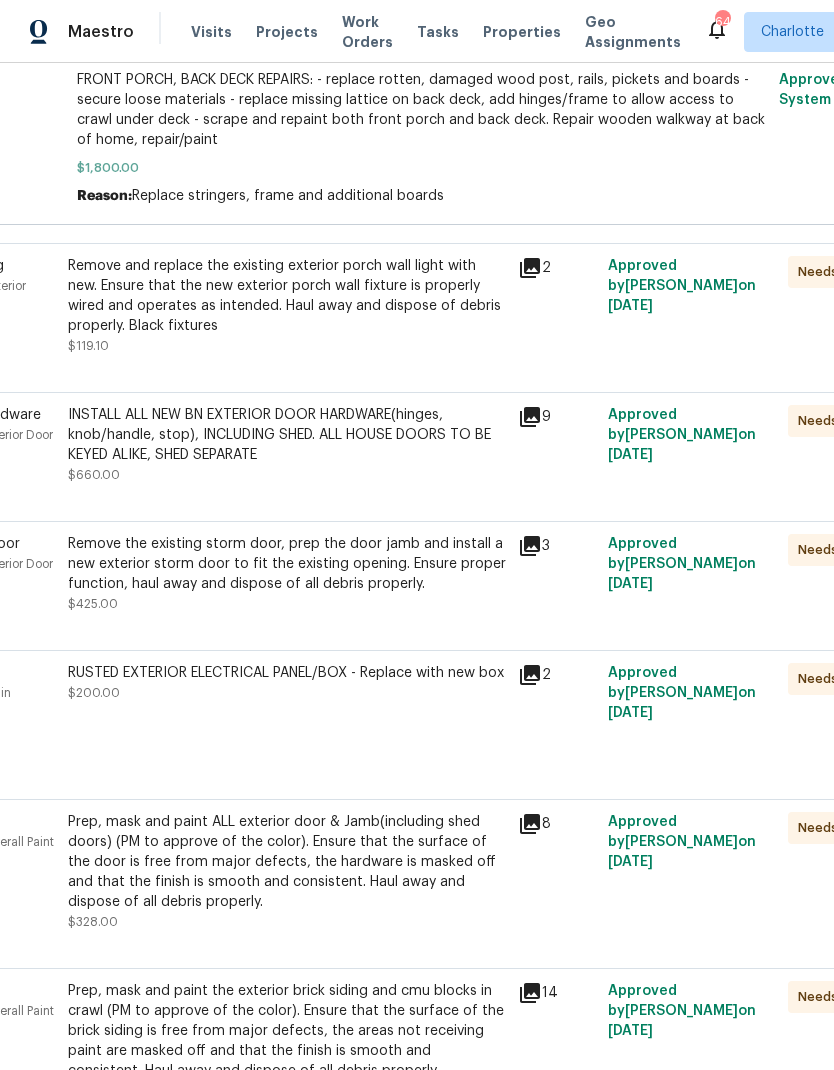 scroll, scrollTop: 825, scrollLeft: 143, axis: both 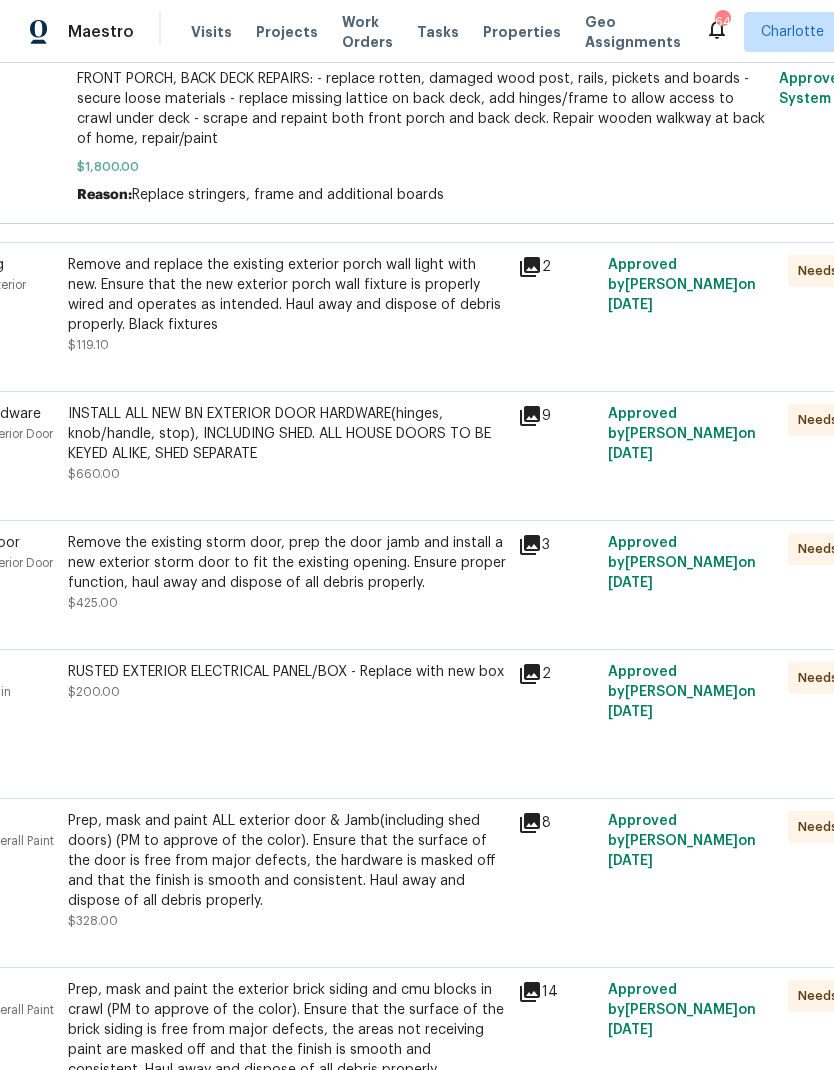 click 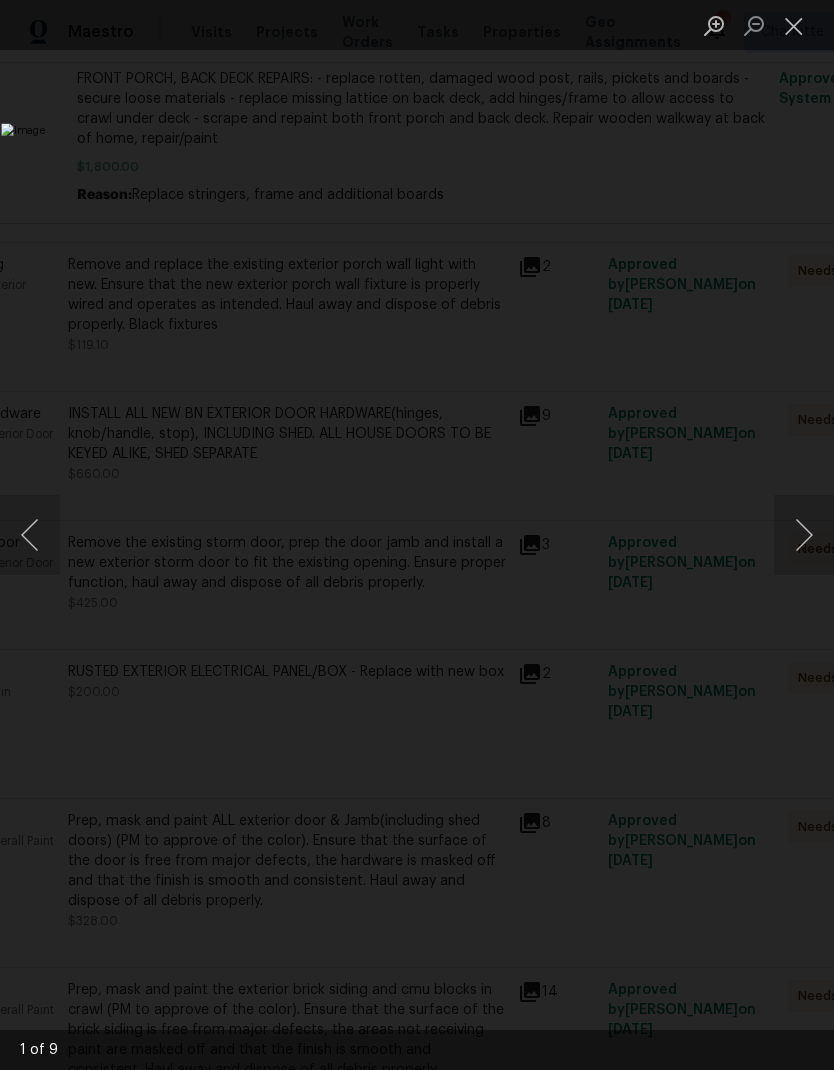 click at bounding box center [804, 535] 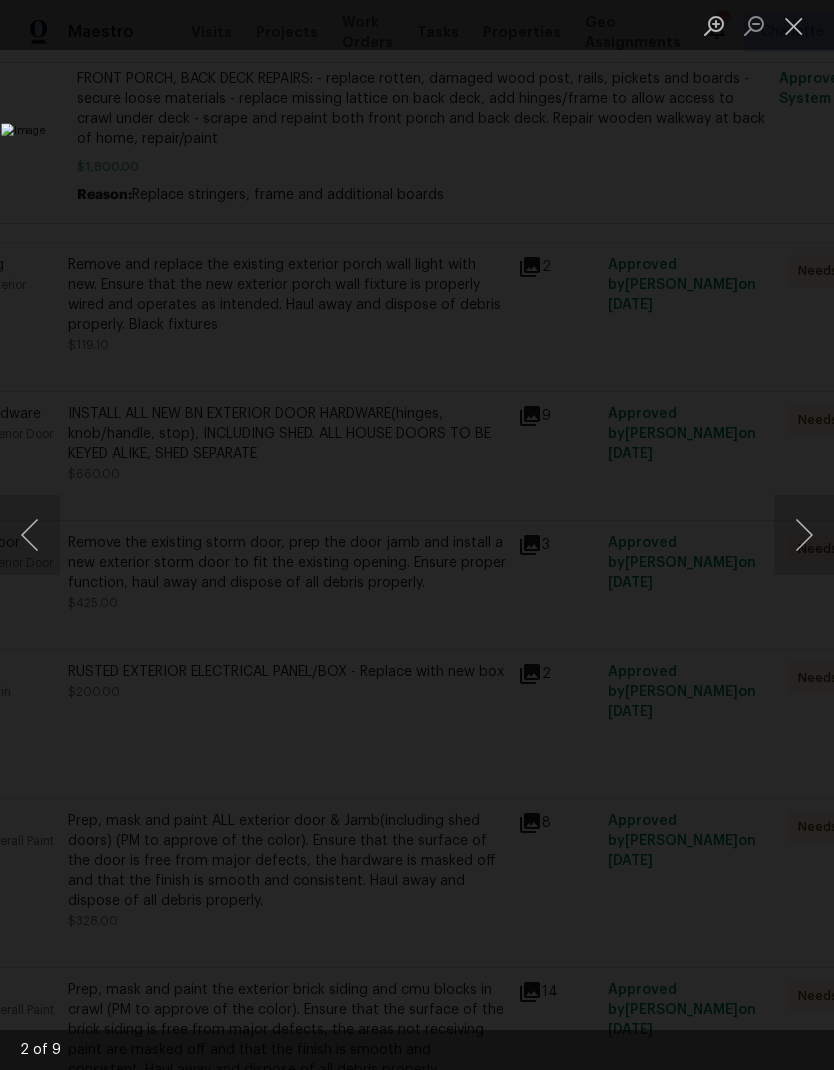 click at bounding box center (804, 535) 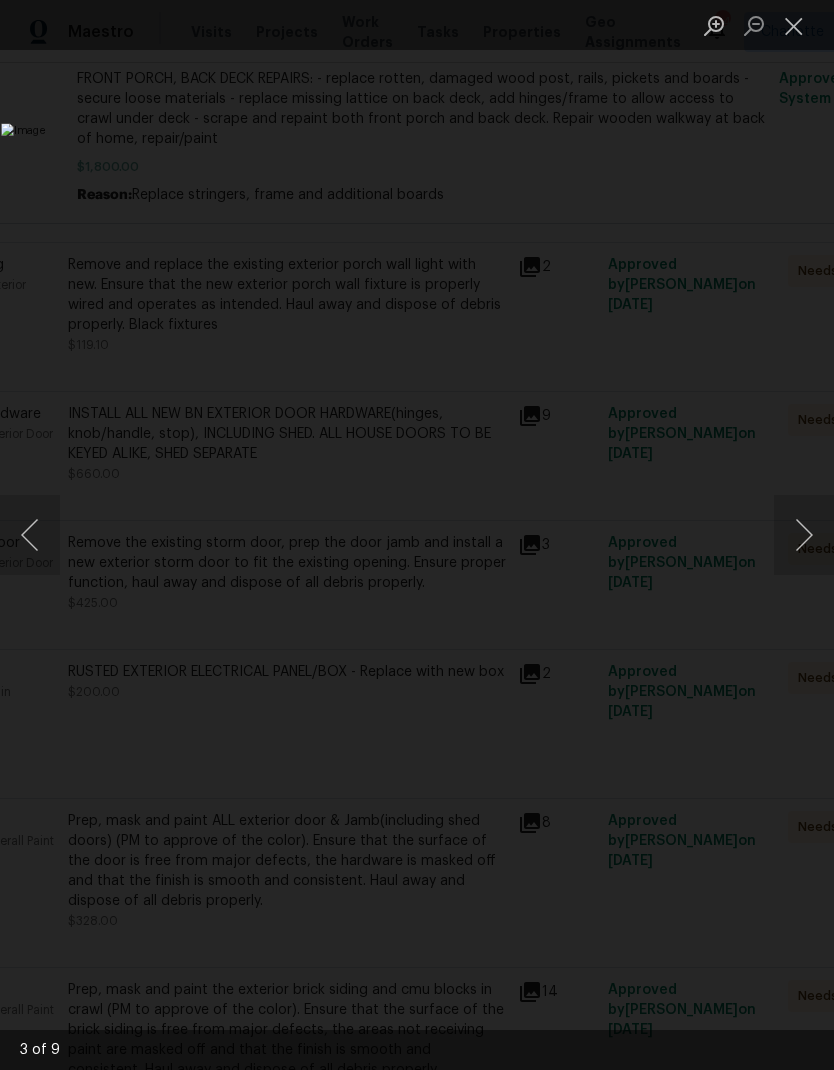 click at bounding box center [804, 535] 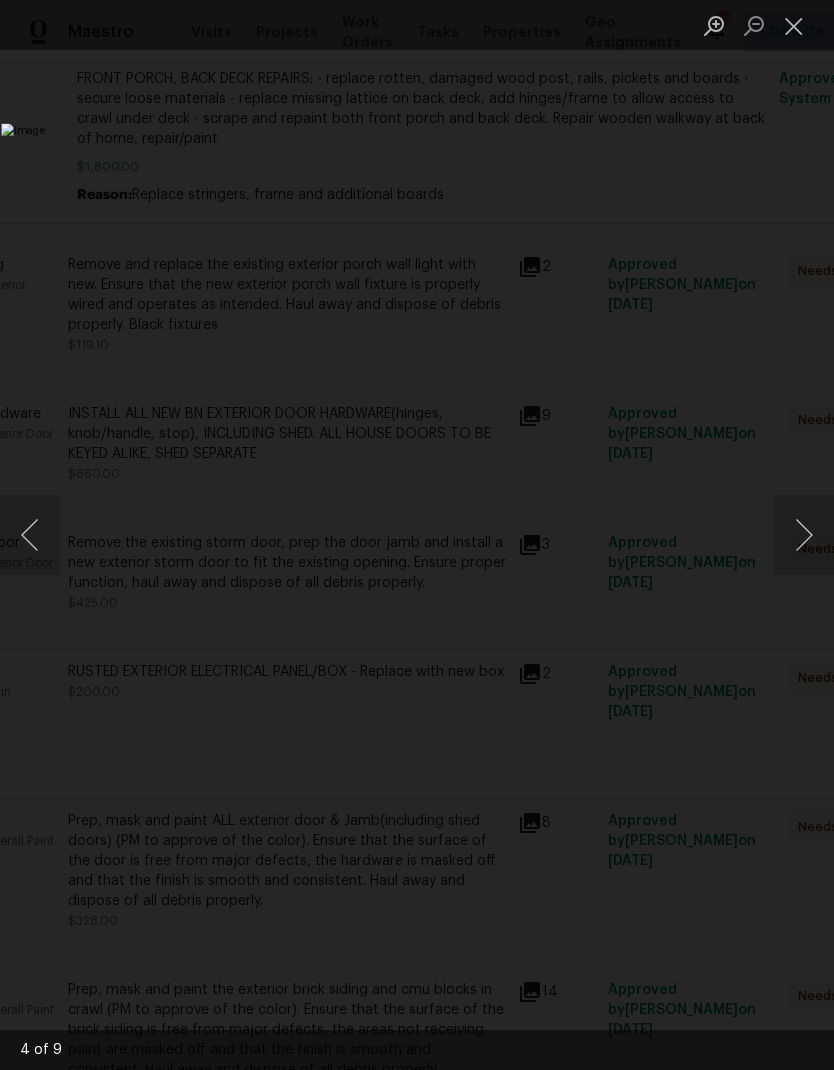 click at bounding box center [804, 535] 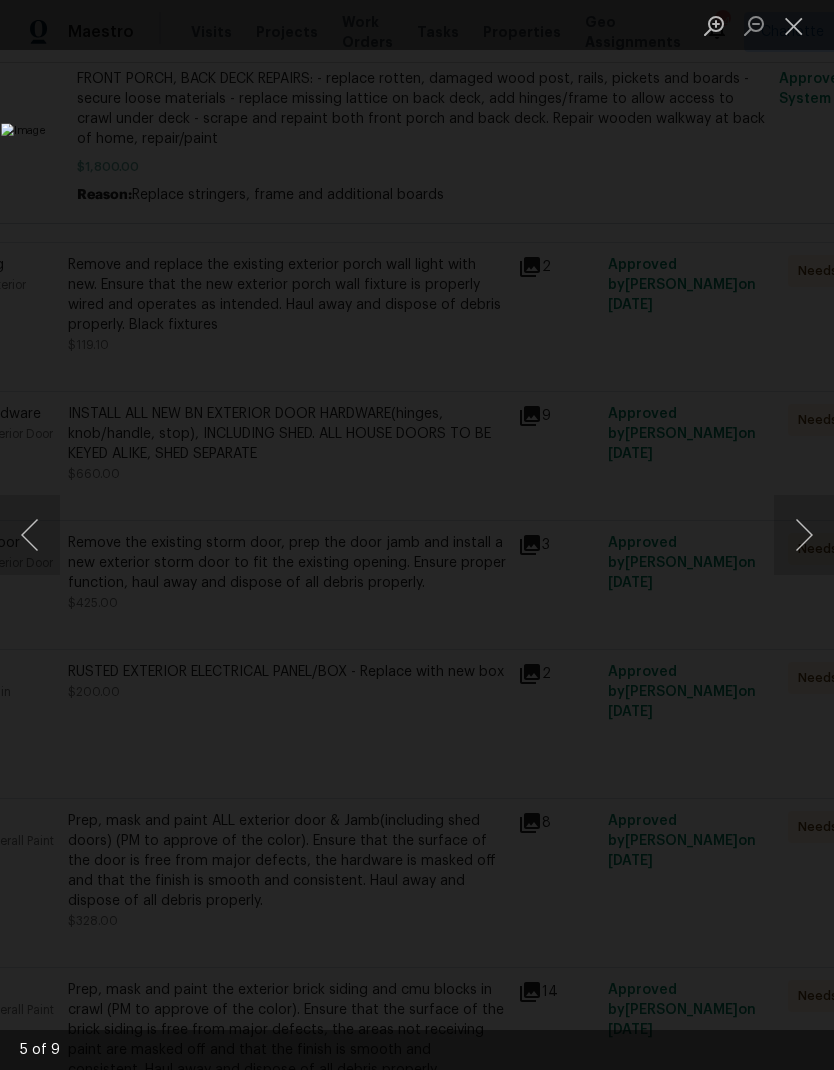 click at bounding box center (804, 535) 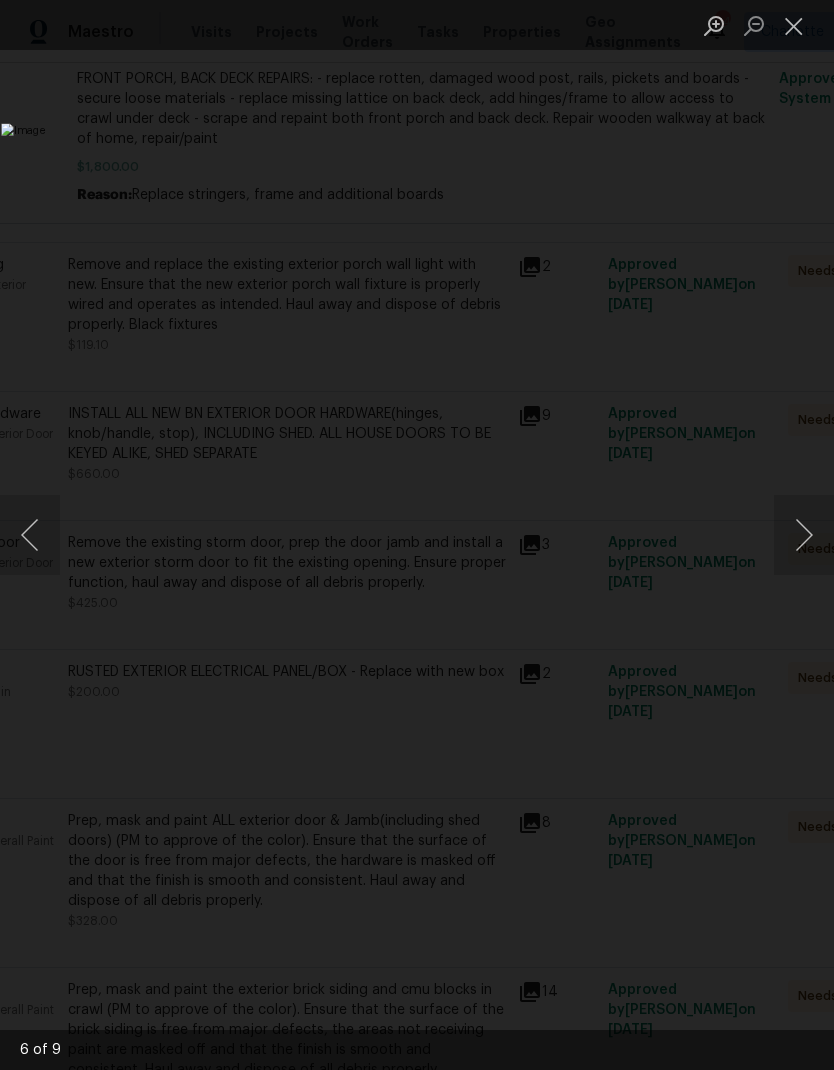 click at bounding box center (804, 535) 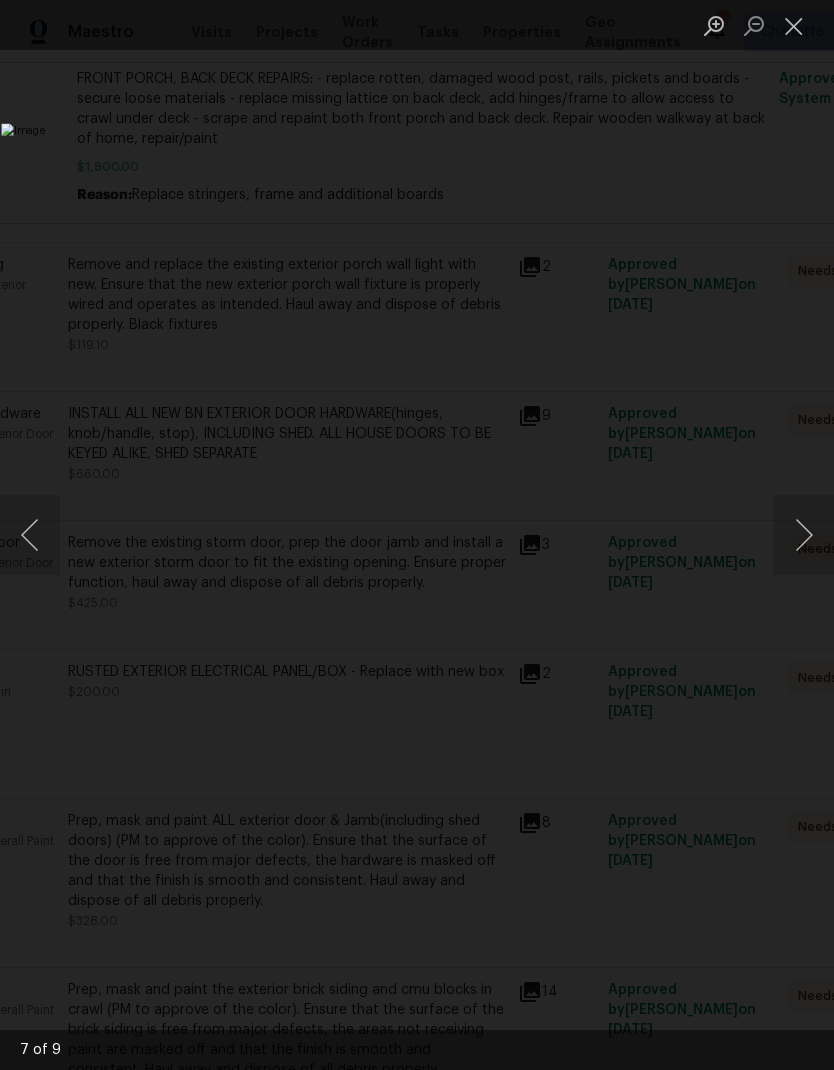 click at bounding box center (804, 535) 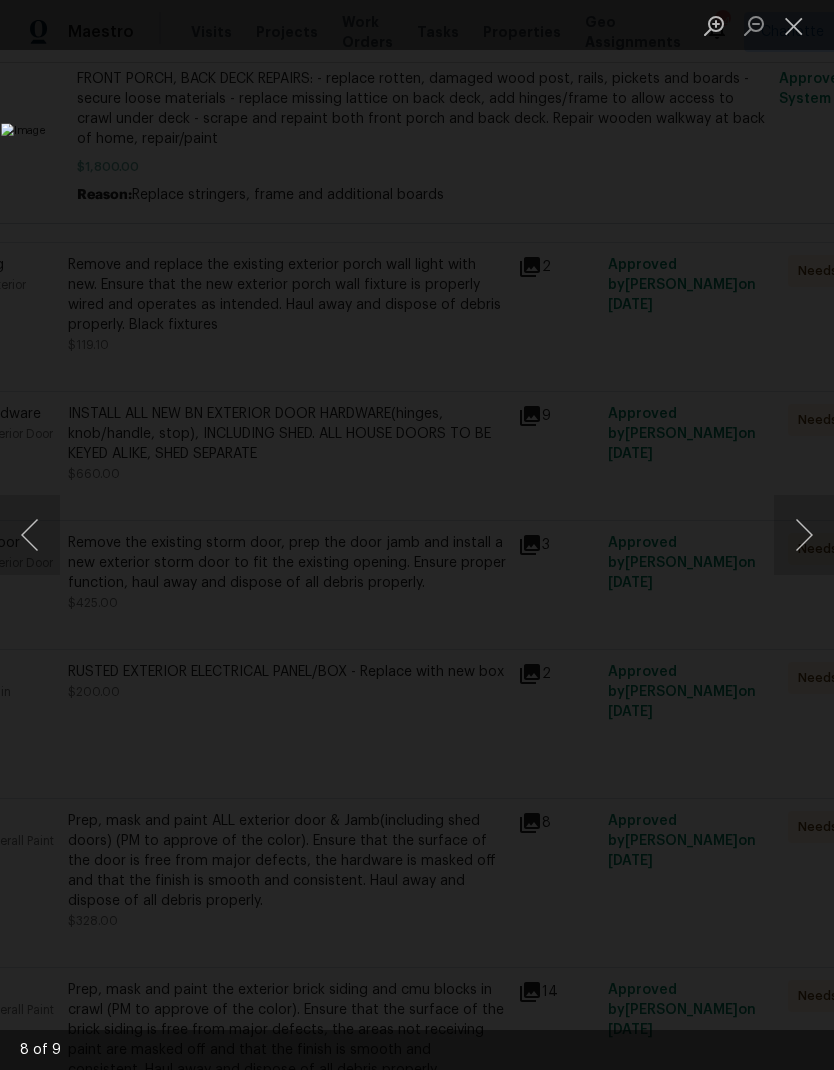click at bounding box center (804, 535) 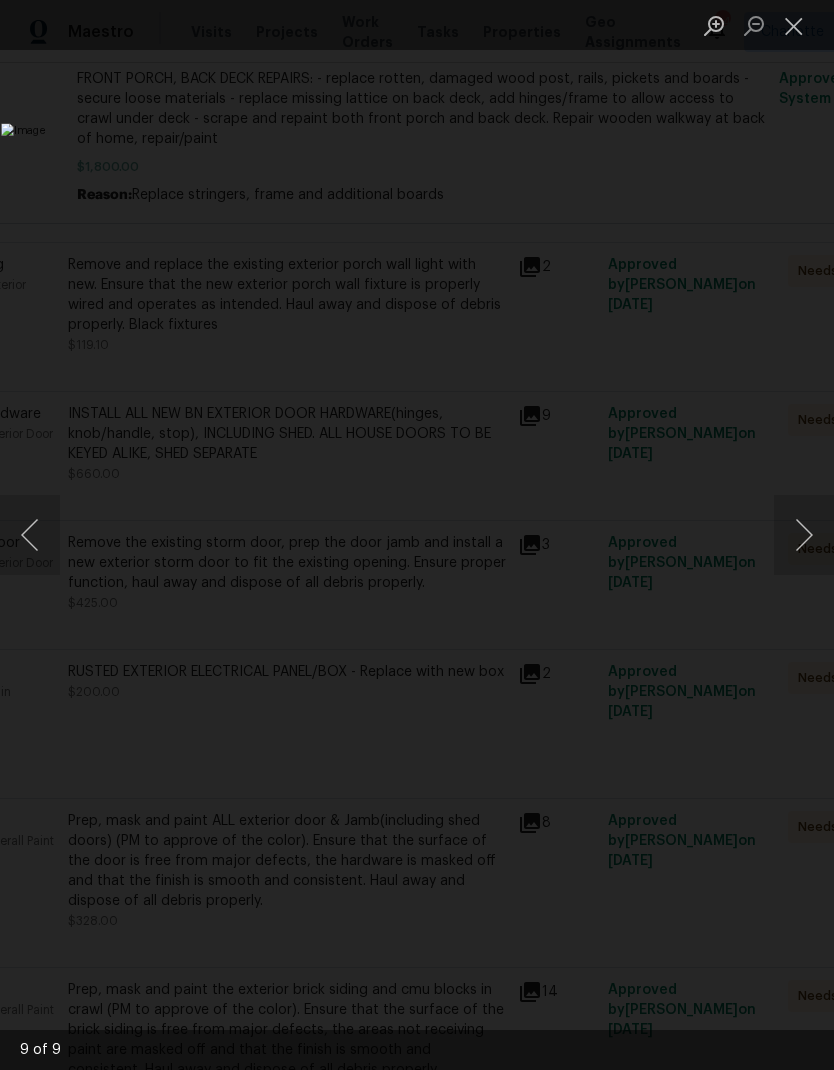 click at bounding box center (804, 535) 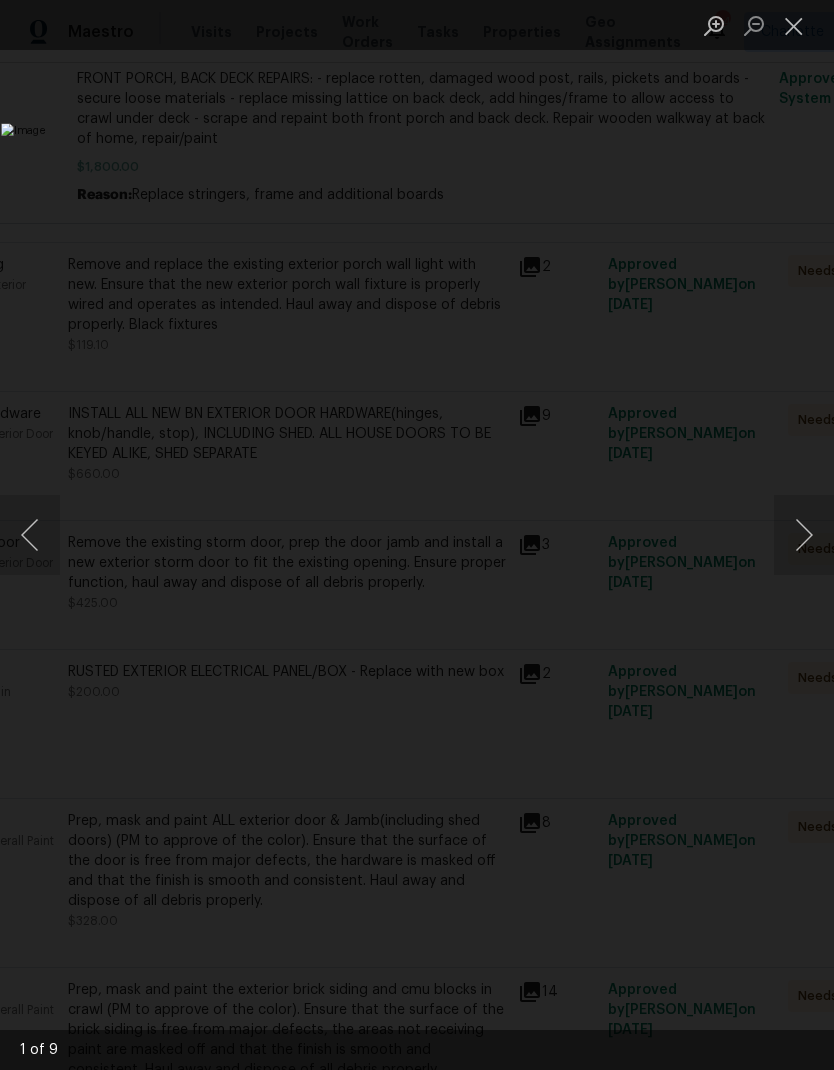 click at bounding box center [794, 25] 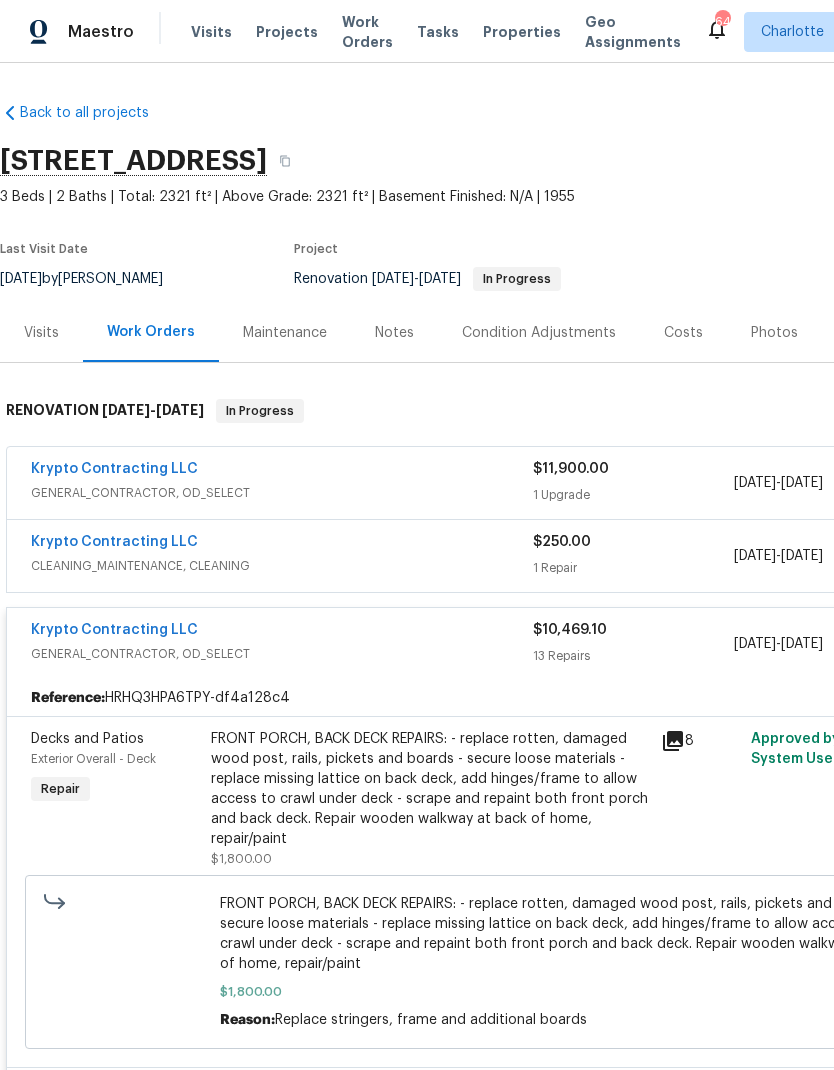 scroll, scrollTop: 0, scrollLeft: 0, axis: both 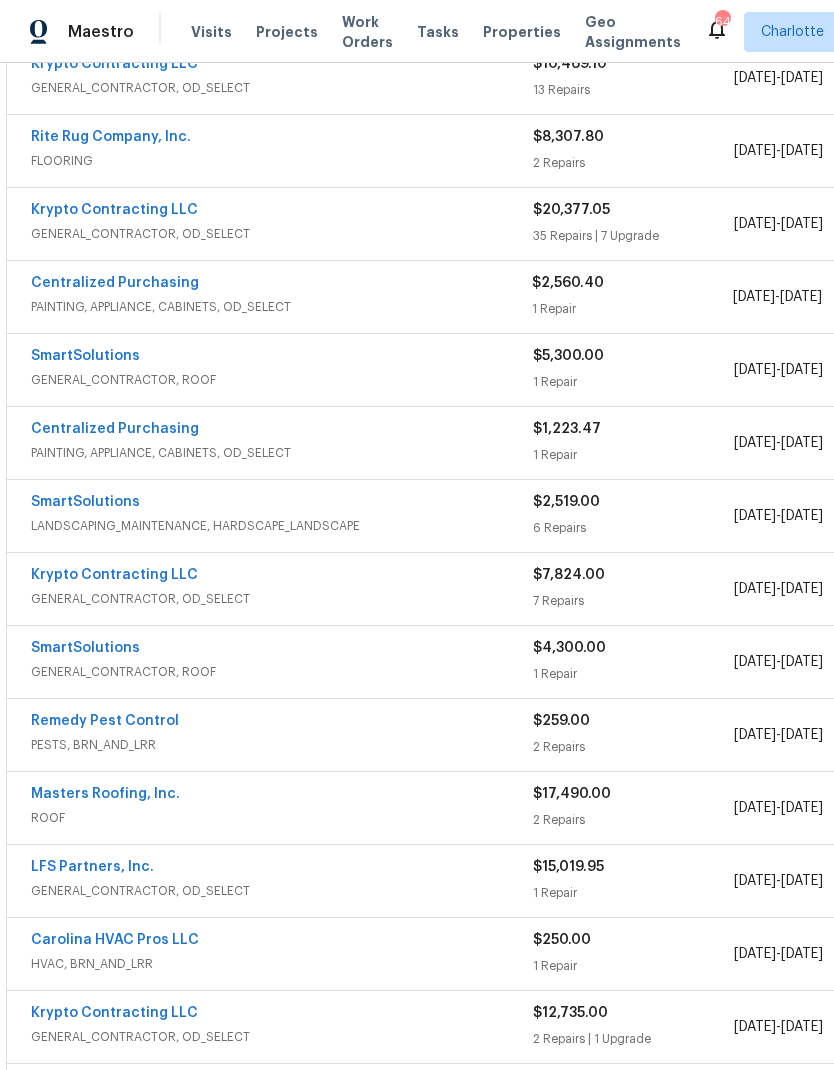 click on "GENERAL_CONTRACTOR, OD_SELECT" at bounding box center (282, 234) 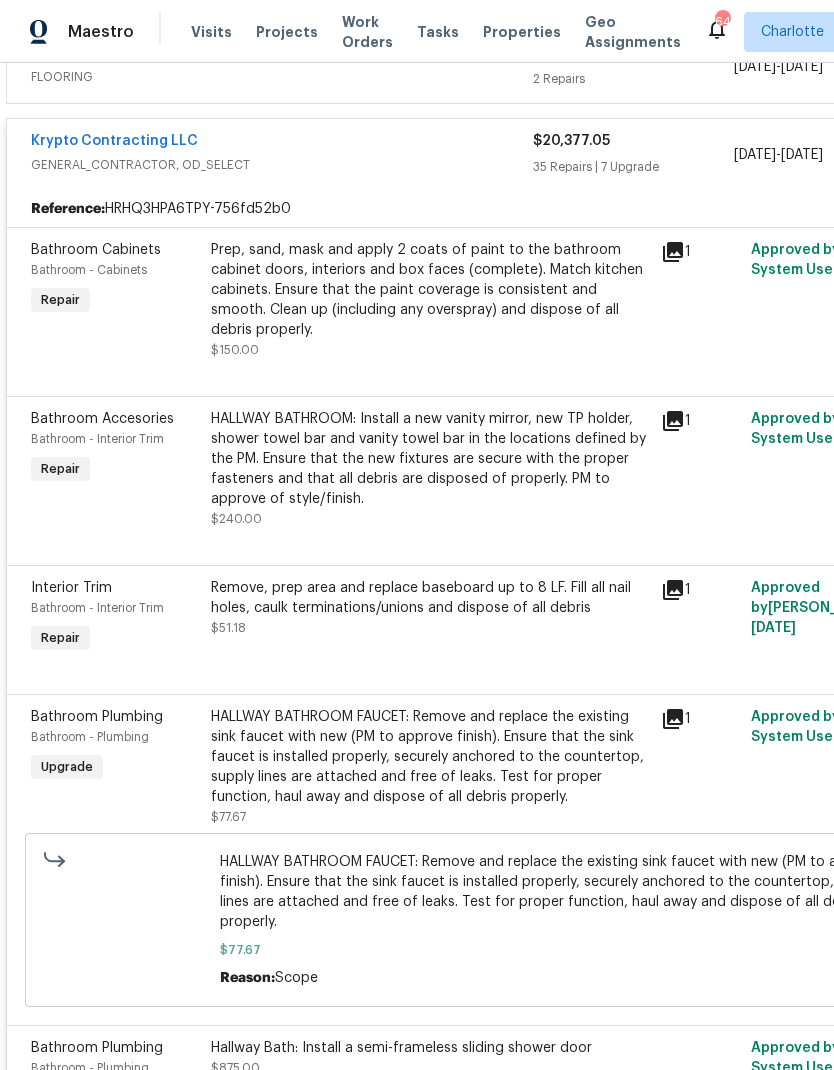 scroll, scrollTop: 636, scrollLeft: 0, axis: vertical 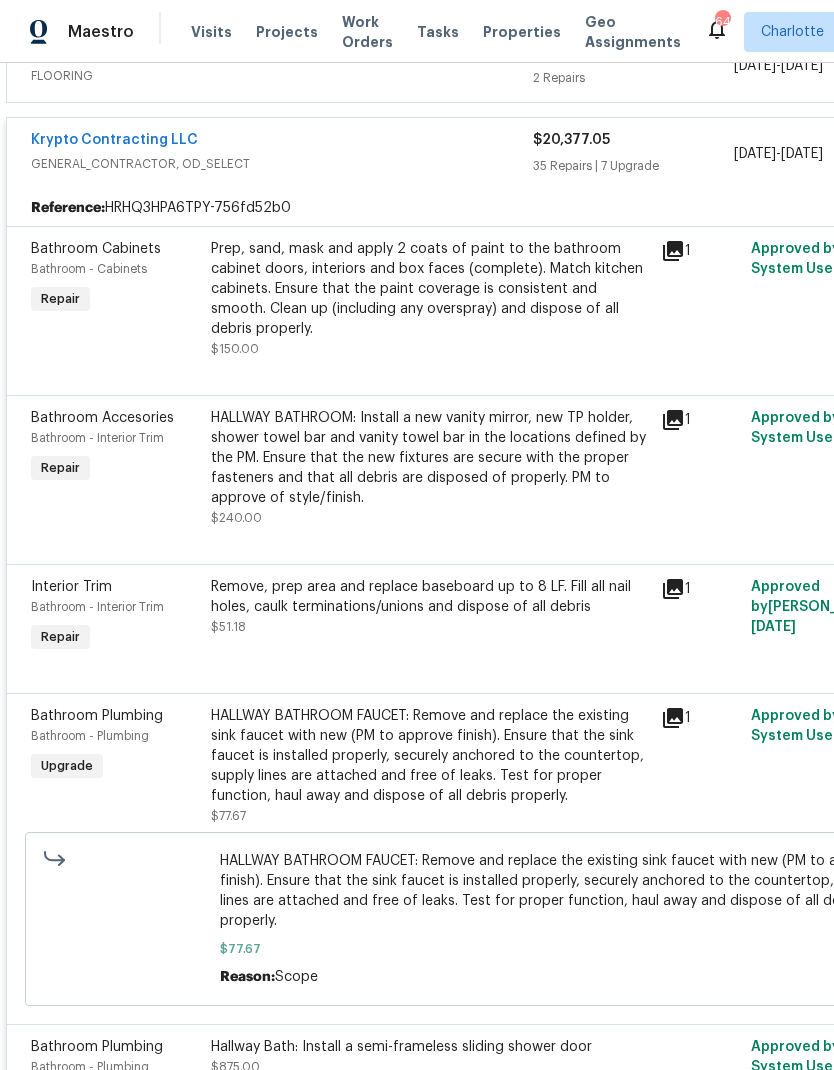click on "GENERAL_CONTRACTOR, OD_SELECT" at bounding box center [282, 164] 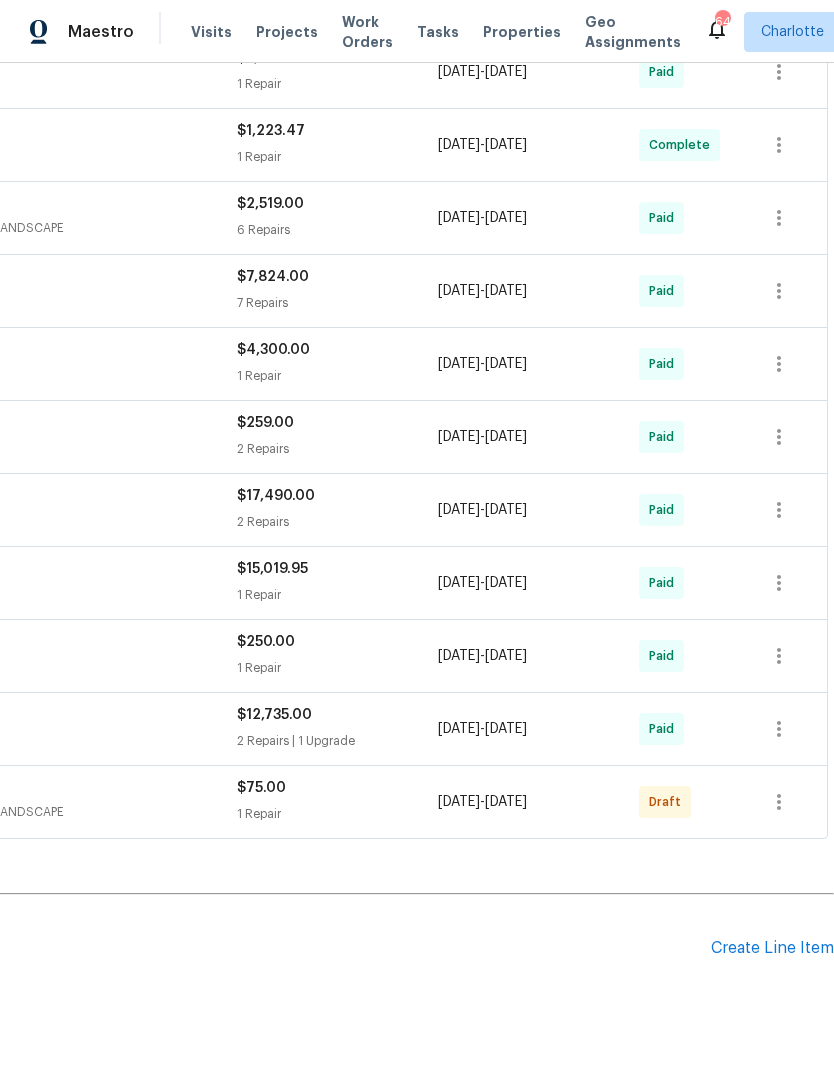 scroll, scrollTop: 849, scrollLeft: 296, axis: both 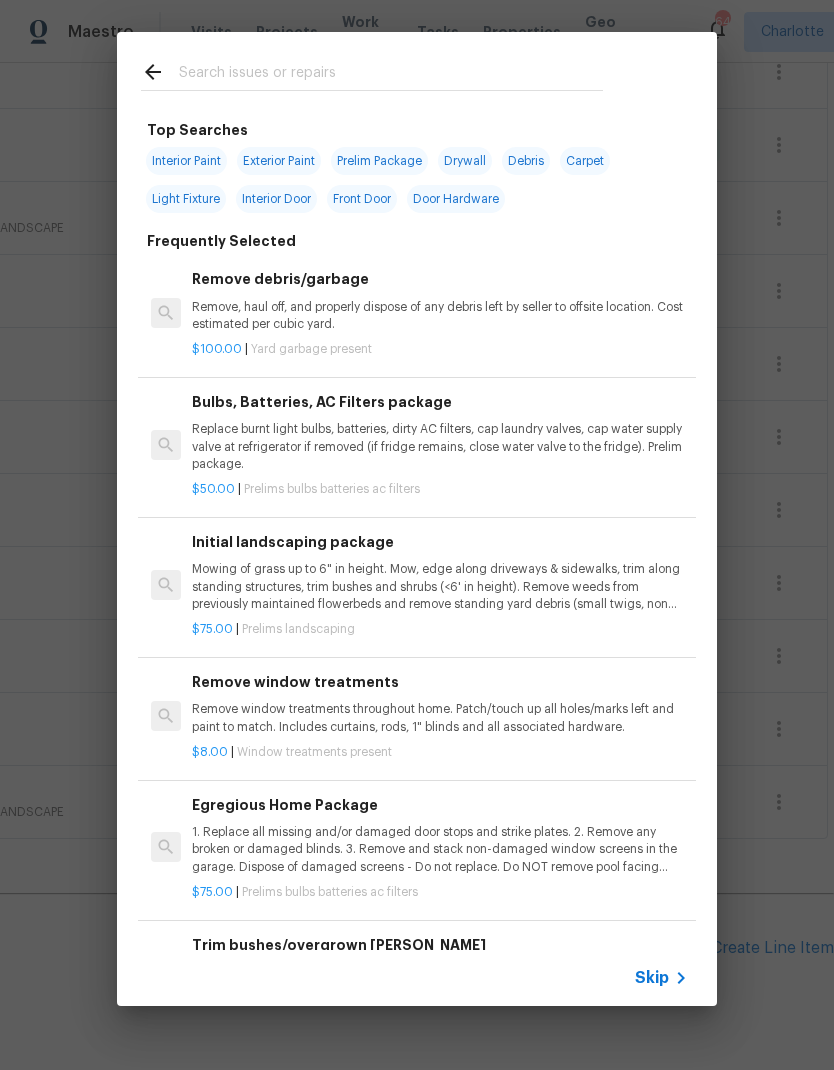 click at bounding box center (391, 75) 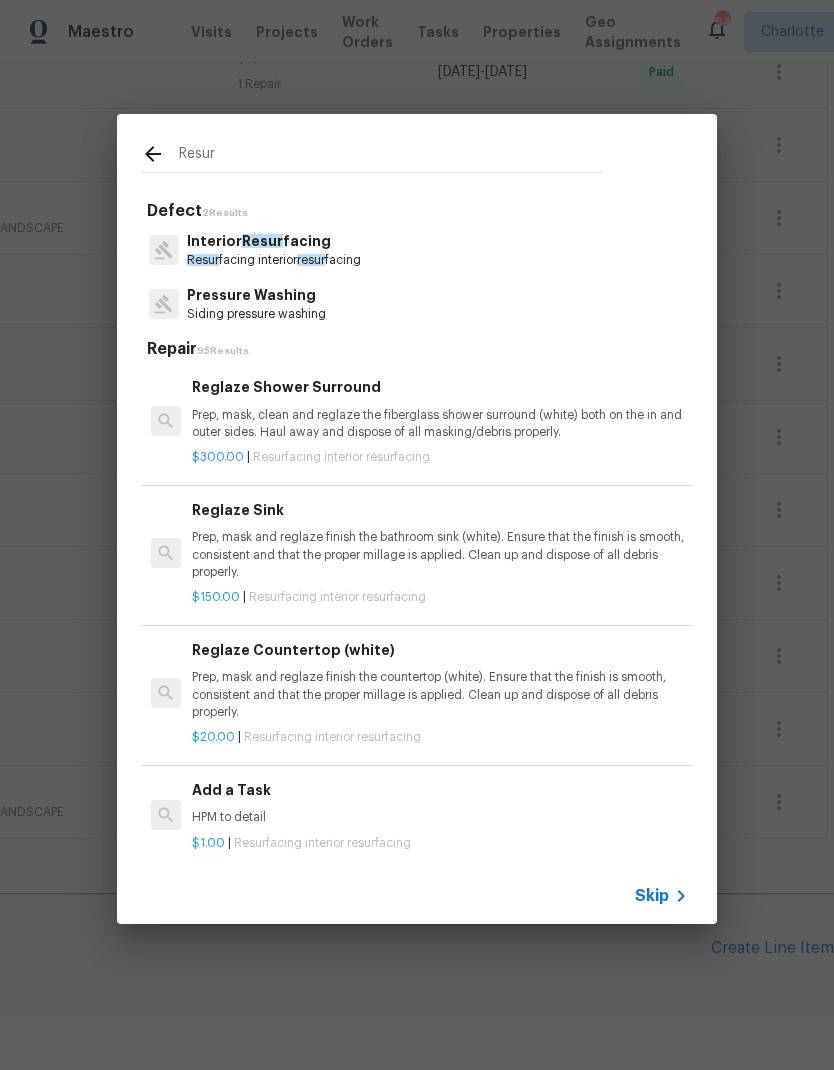 type on "Resur" 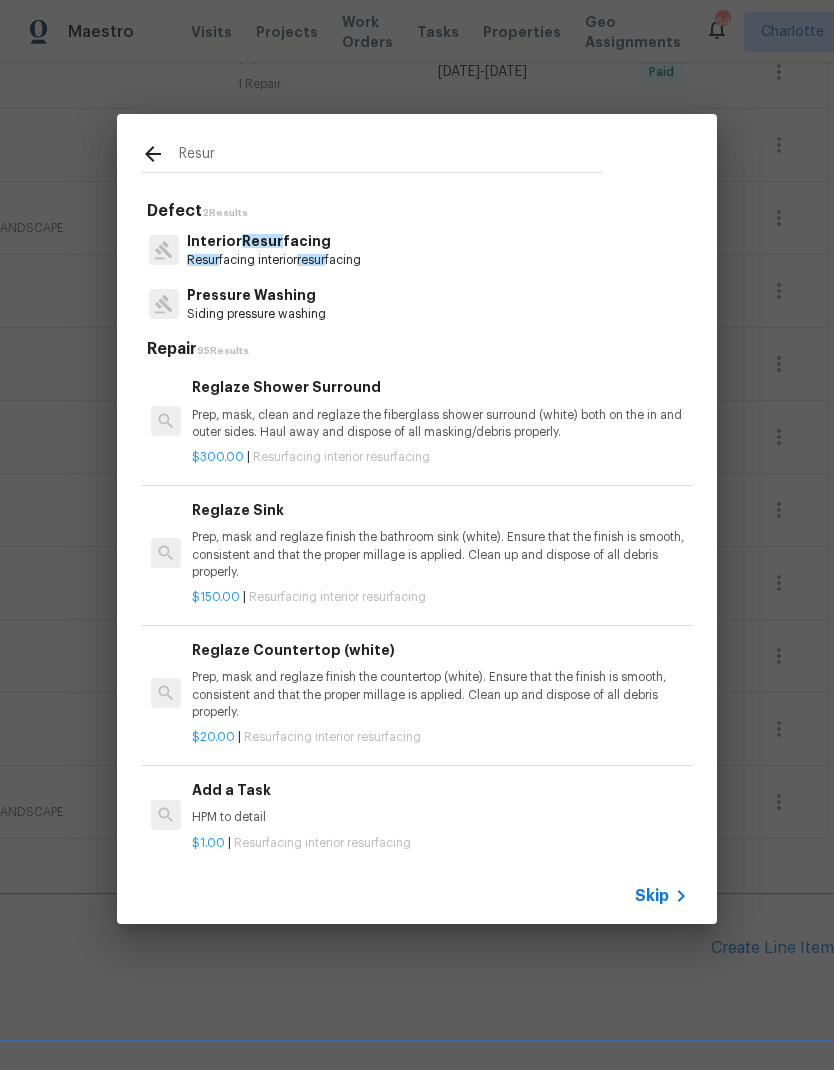 click on "Interior  Resur facing Resur facing interior  resur facing" at bounding box center [417, 250] 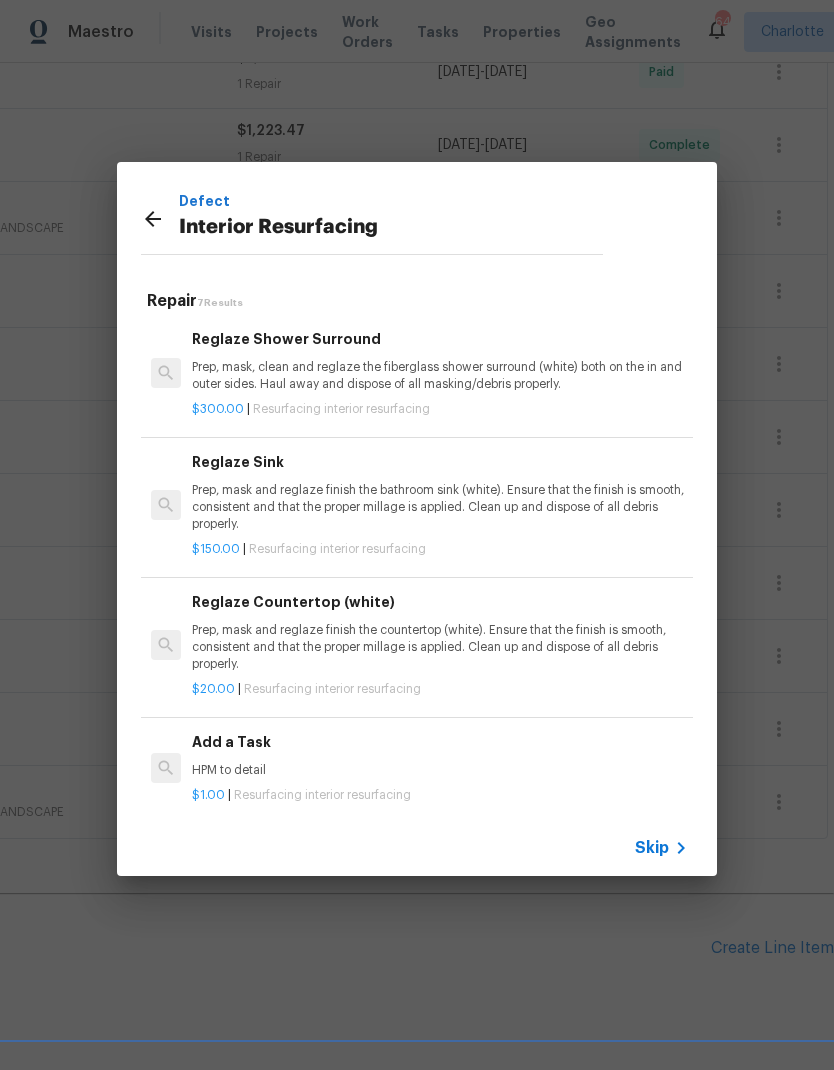 click on "Prep, mask and reglaze finish the countertop (white). Ensure that the finish is smooth, consistent and that the proper millage is applied. Clean up and dispose of all debris properly." at bounding box center (440, 647) 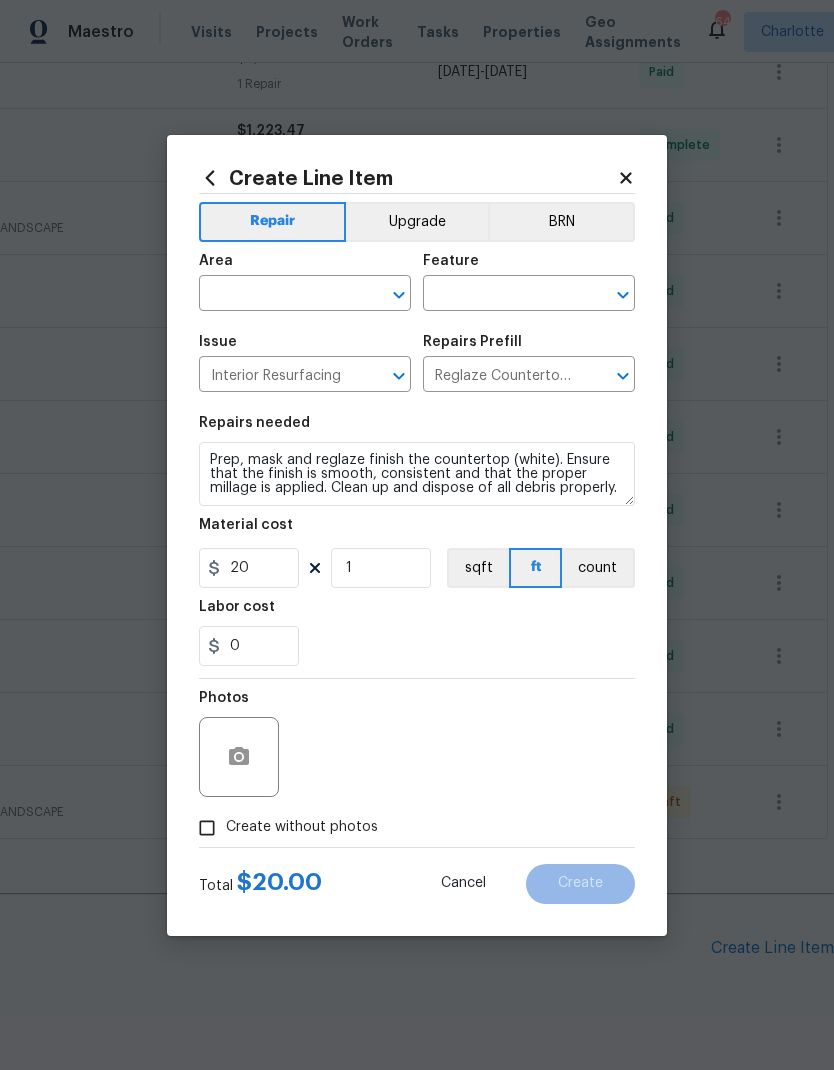 click at bounding box center [277, 295] 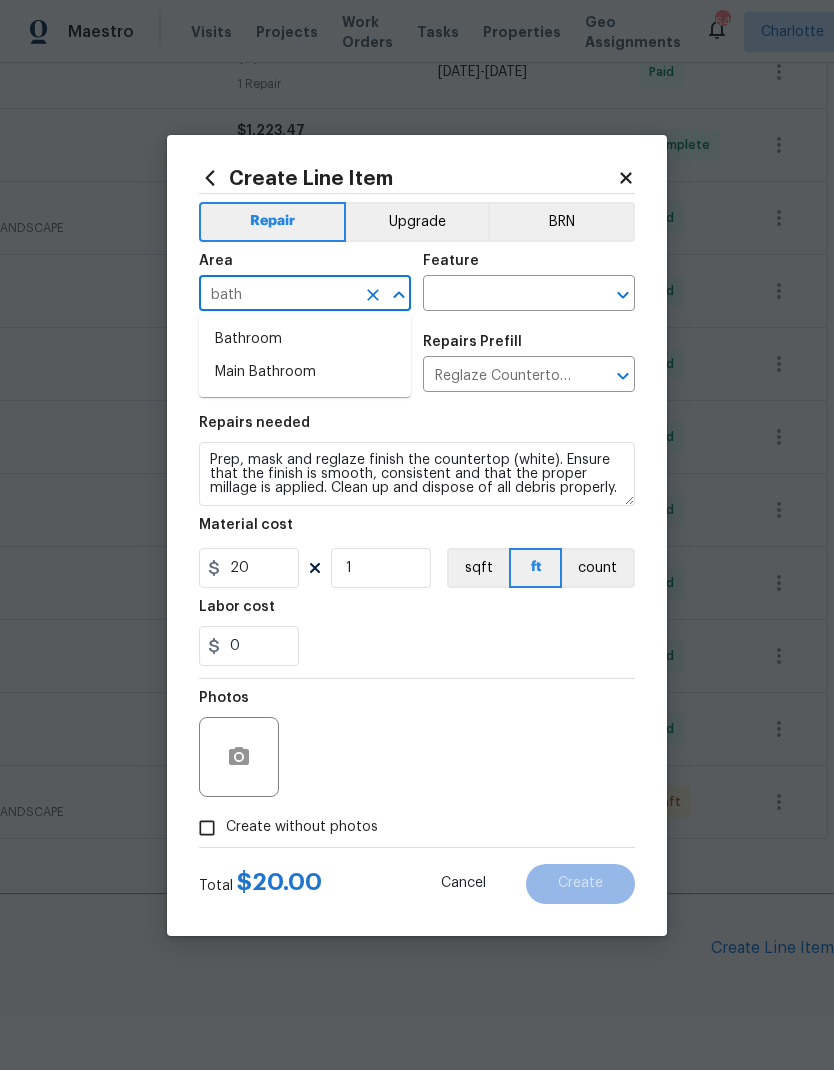 click on "Bathroom" at bounding box center [305, 339] 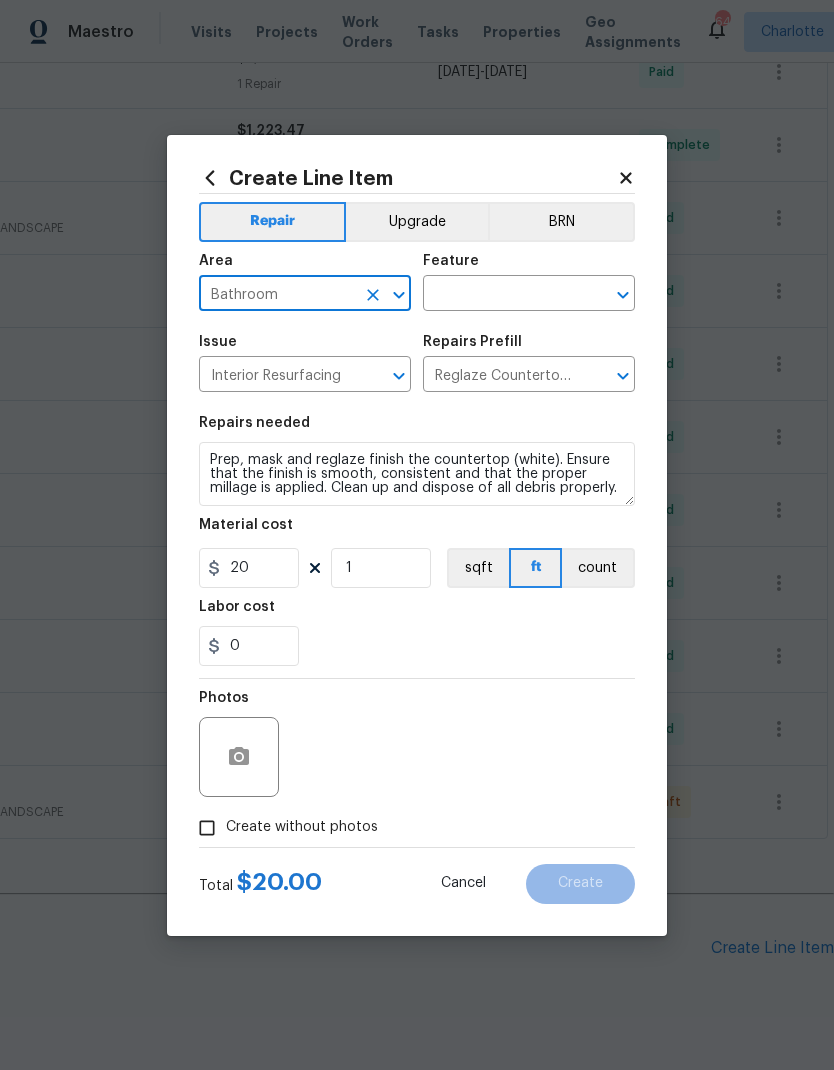 click at bounding box center (501, 295) 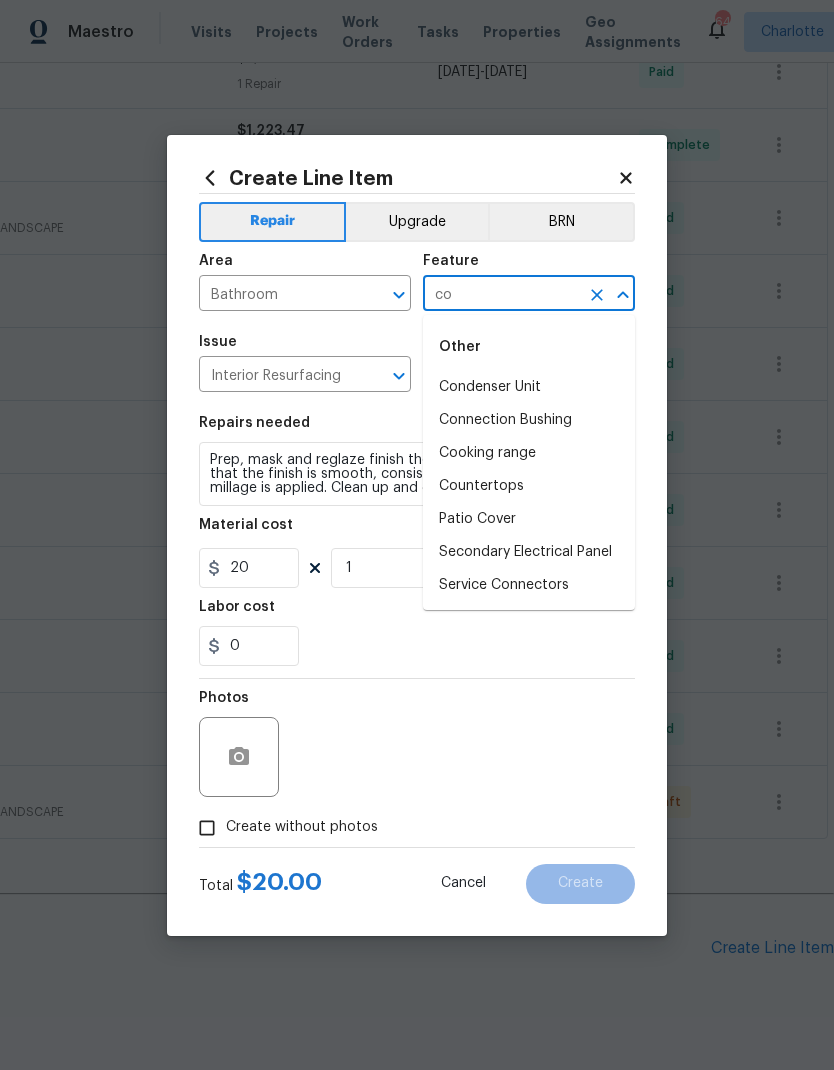 click on "Countertops" at bounding box center (529, 486) 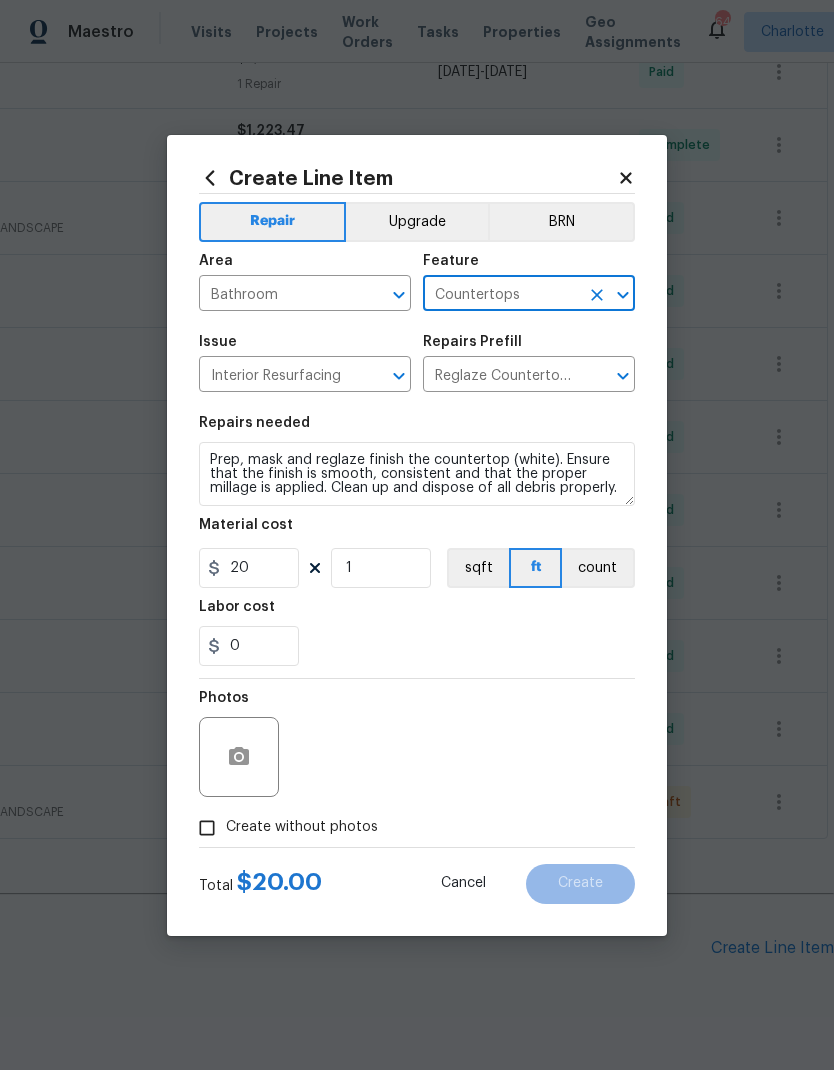 click on "0" at bounding box center (417, 646) 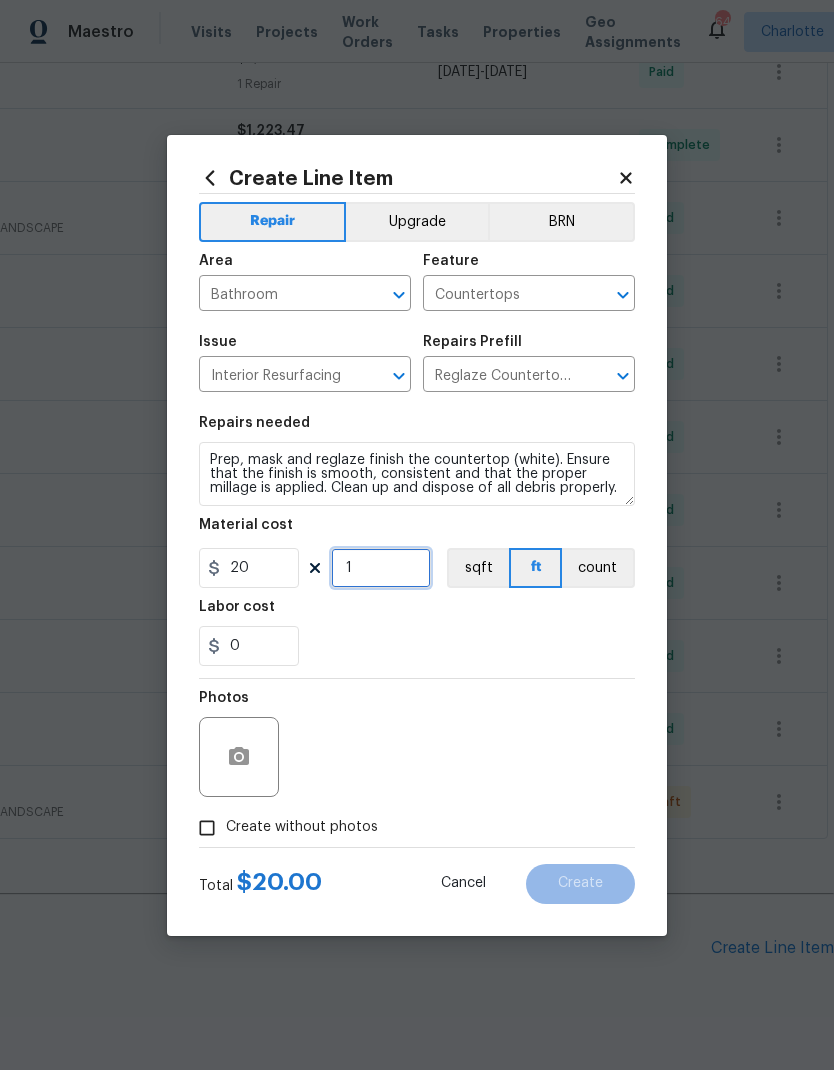 click on "1" at bounding box center [381, 568] 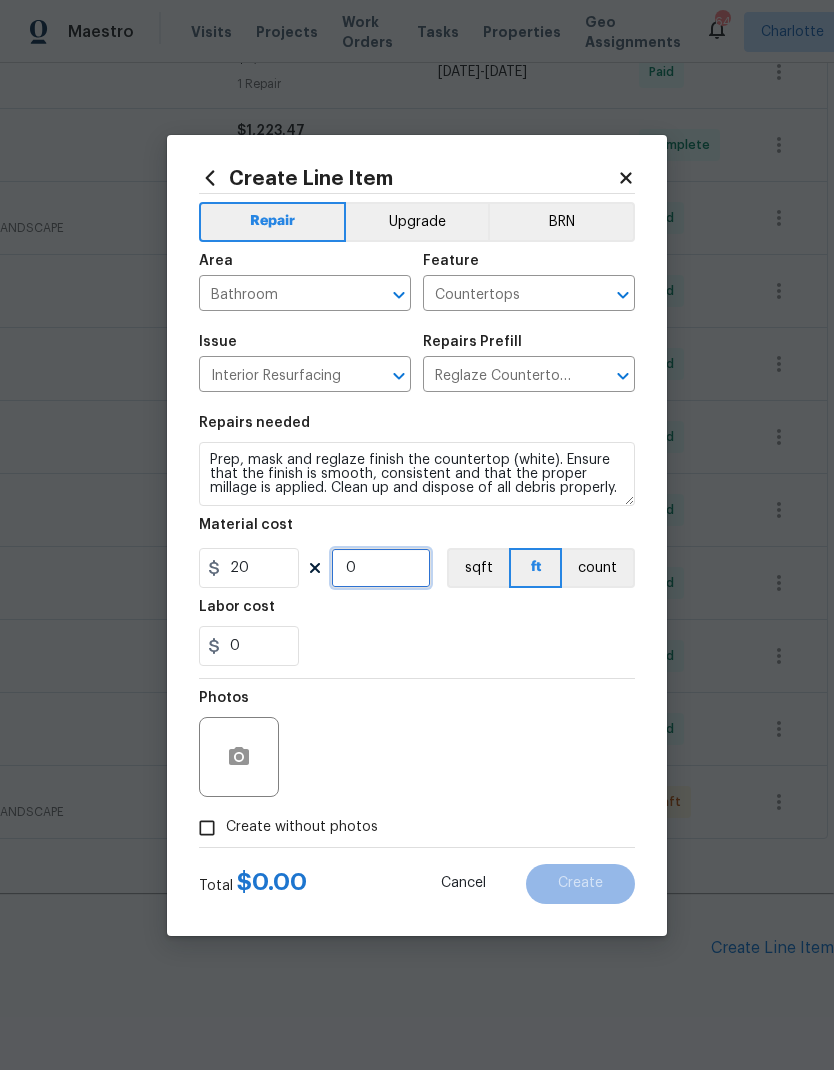 type on "5" 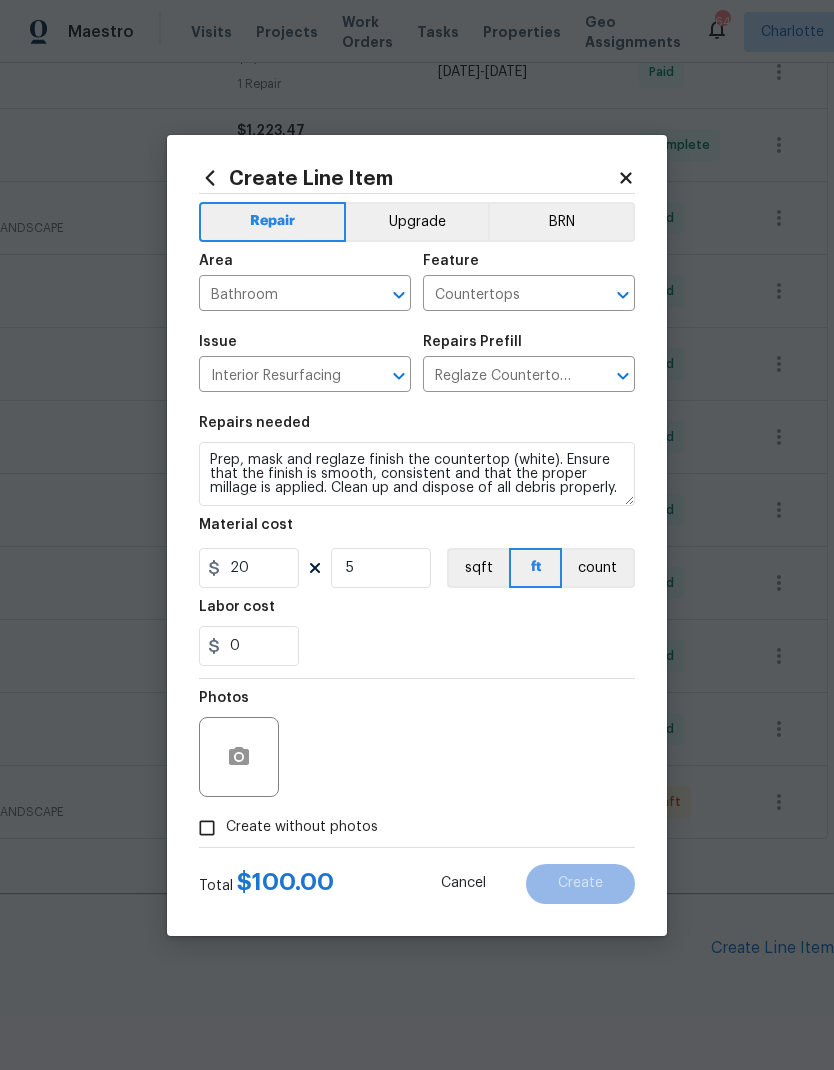 click on "0" at bounding box center [417, 646] 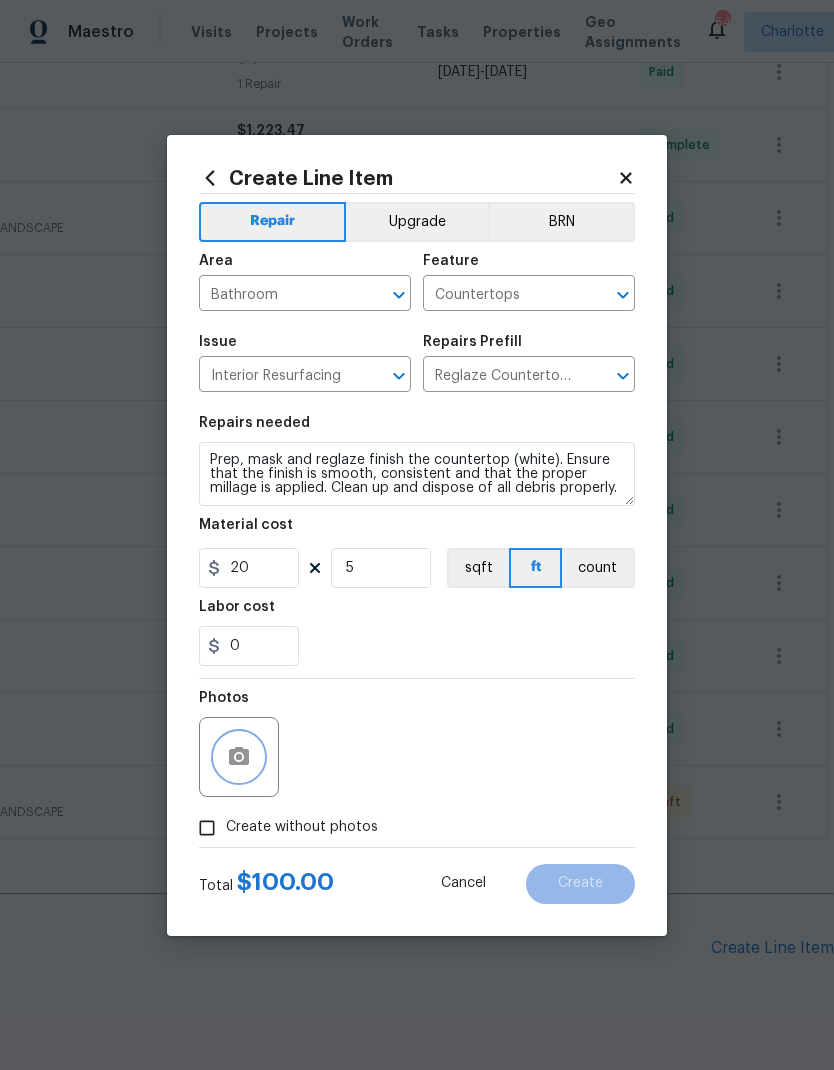 click at bounding box center (239, 757) 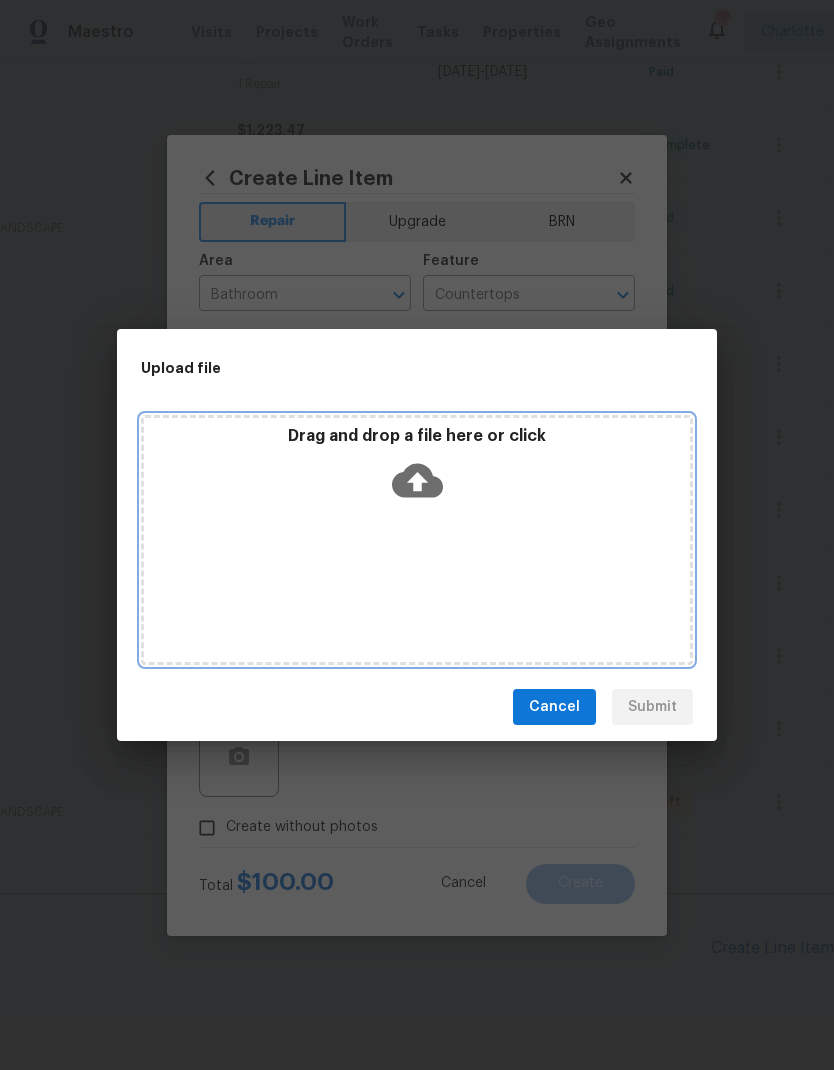click on "Drag and drop a file here or click" at bounding box center [417, 540] 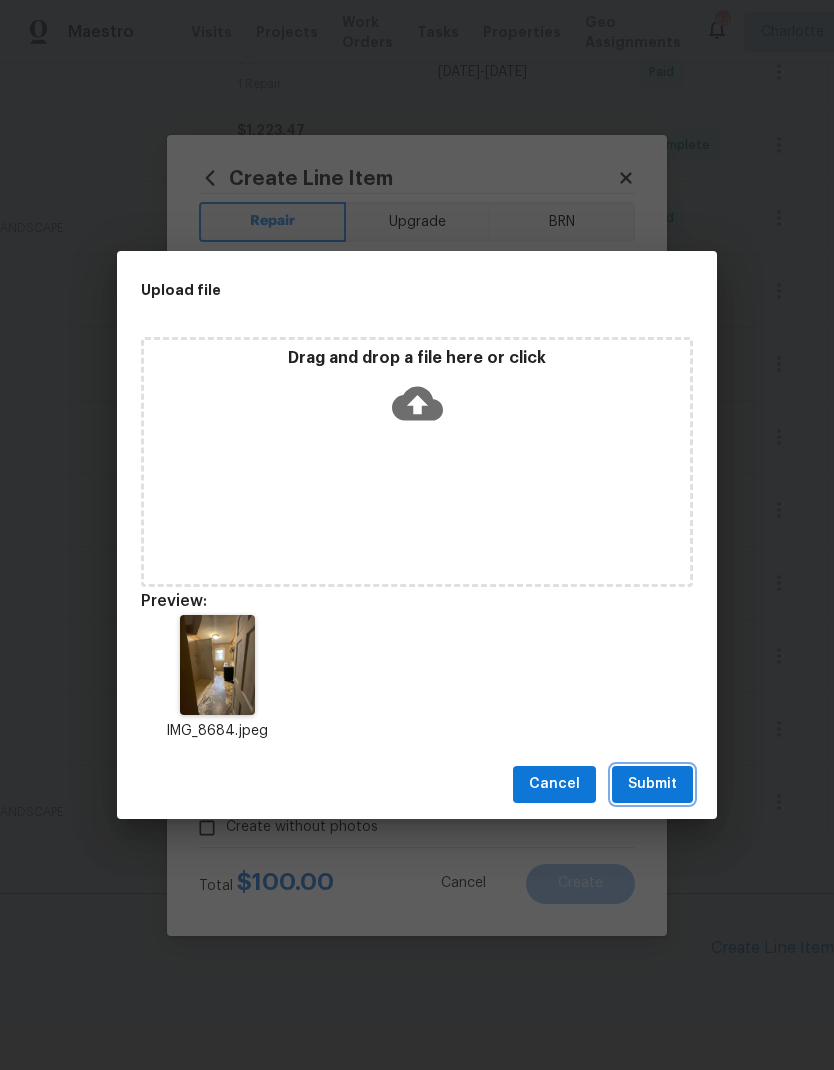 click on "Submit" at bounding box center (652, 784) 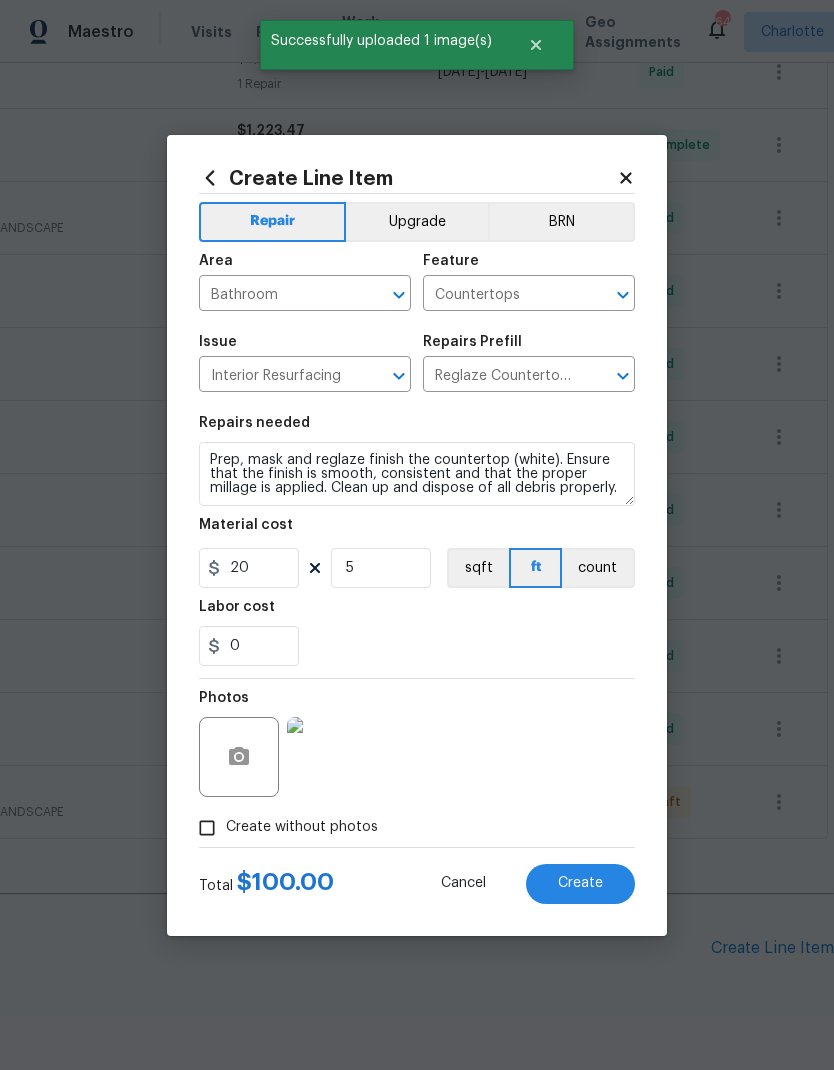 click on "Create" at bounding box center (580, 883) 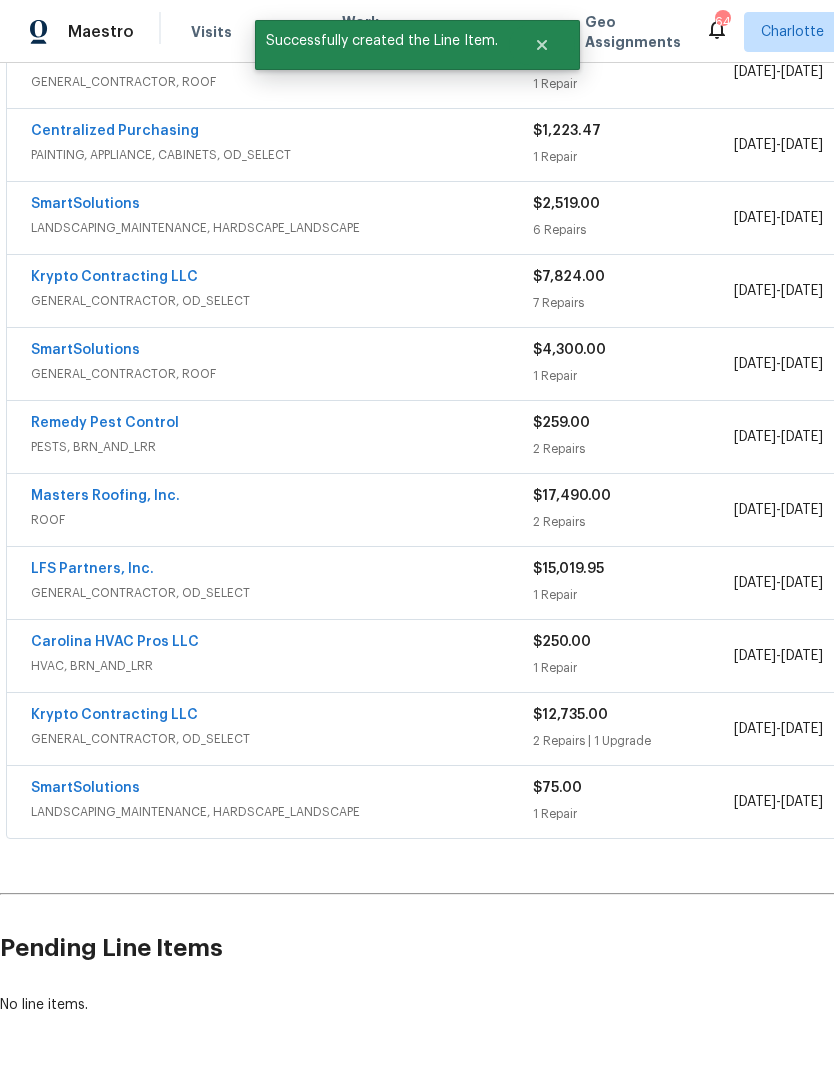 scroll, scrollTop: 849, scrollLeft: 0, axis: vertical 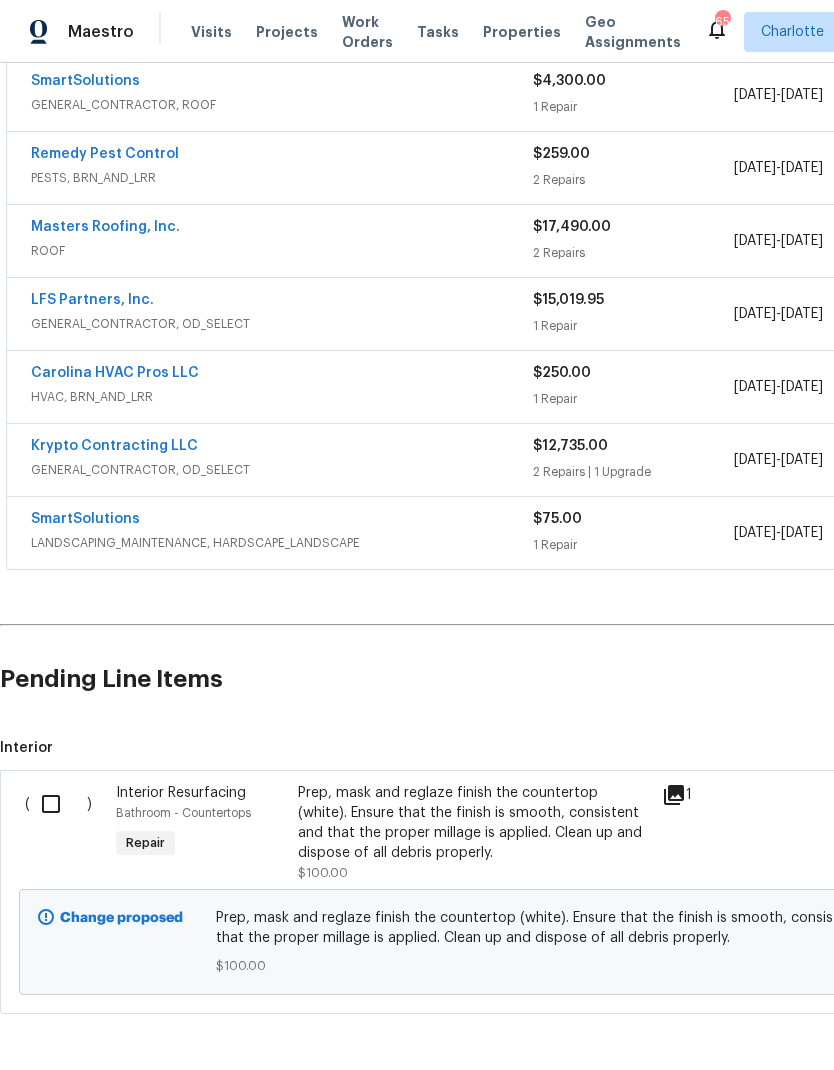 click at bounding box center (58, 804) 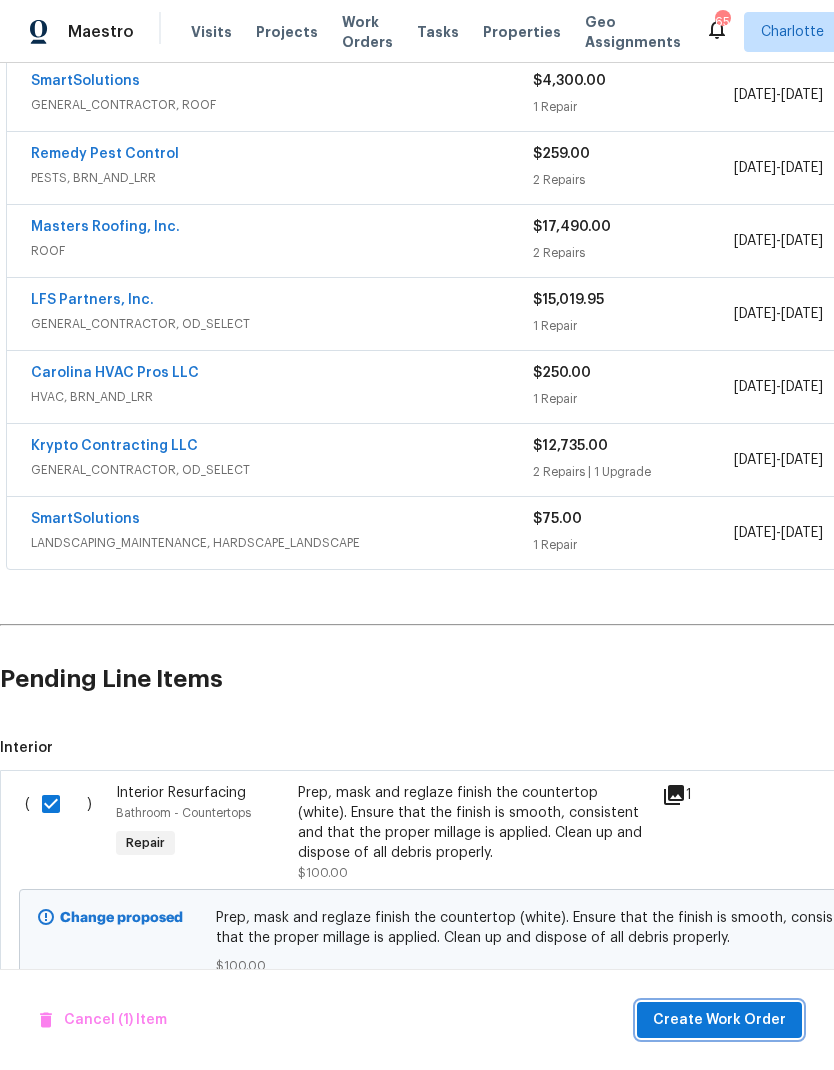 click on "Create Work Order" at bounding box center [719, 1020] 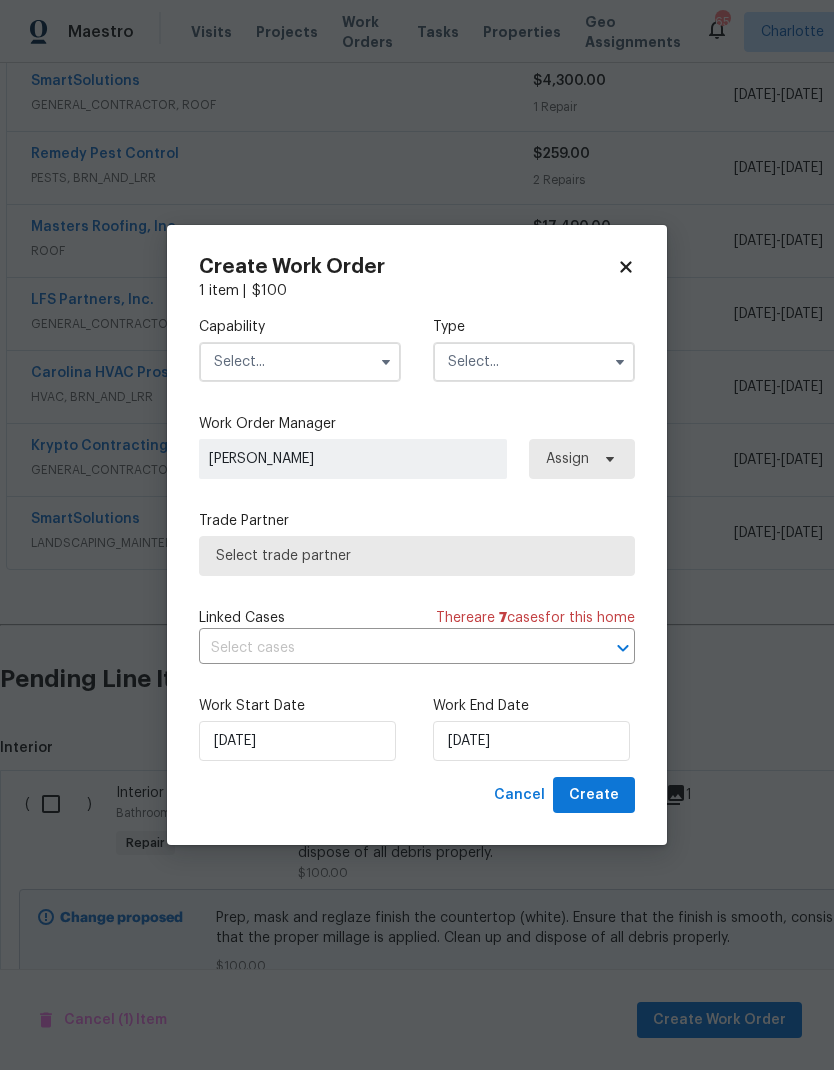 checkbox on "false" 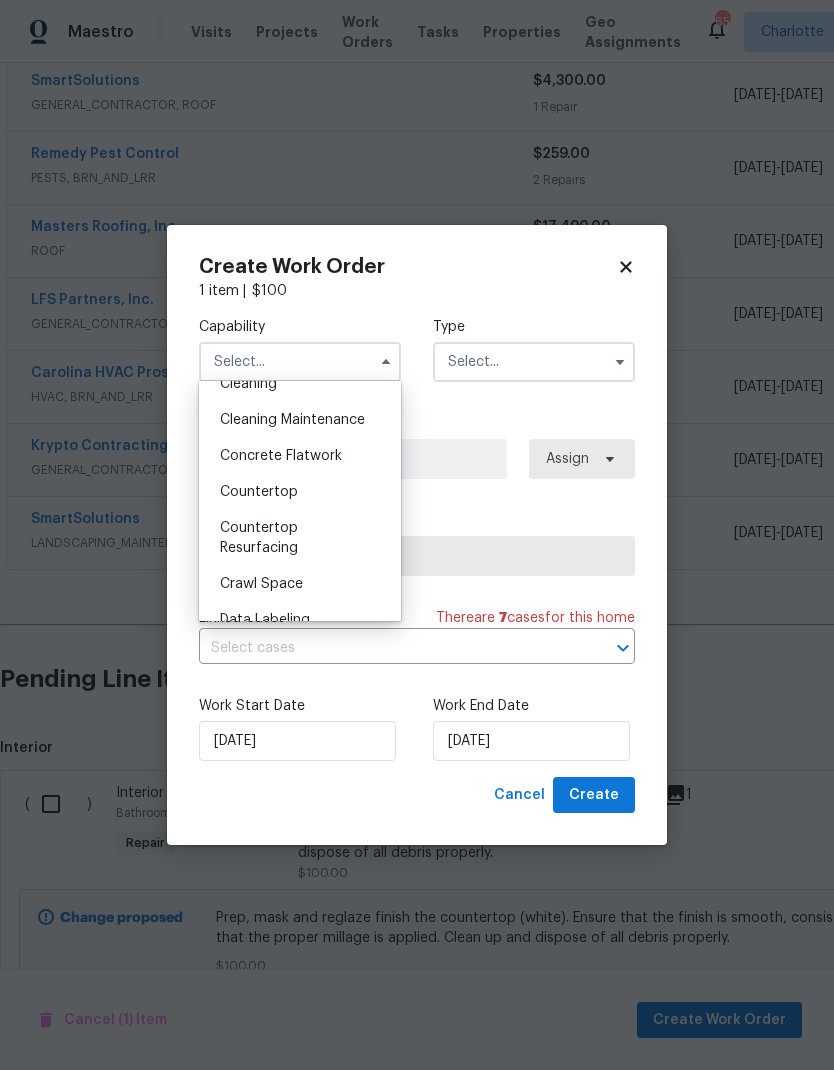 scroll, scrollTop: 310, scrollLeft: 0, axis: vertical 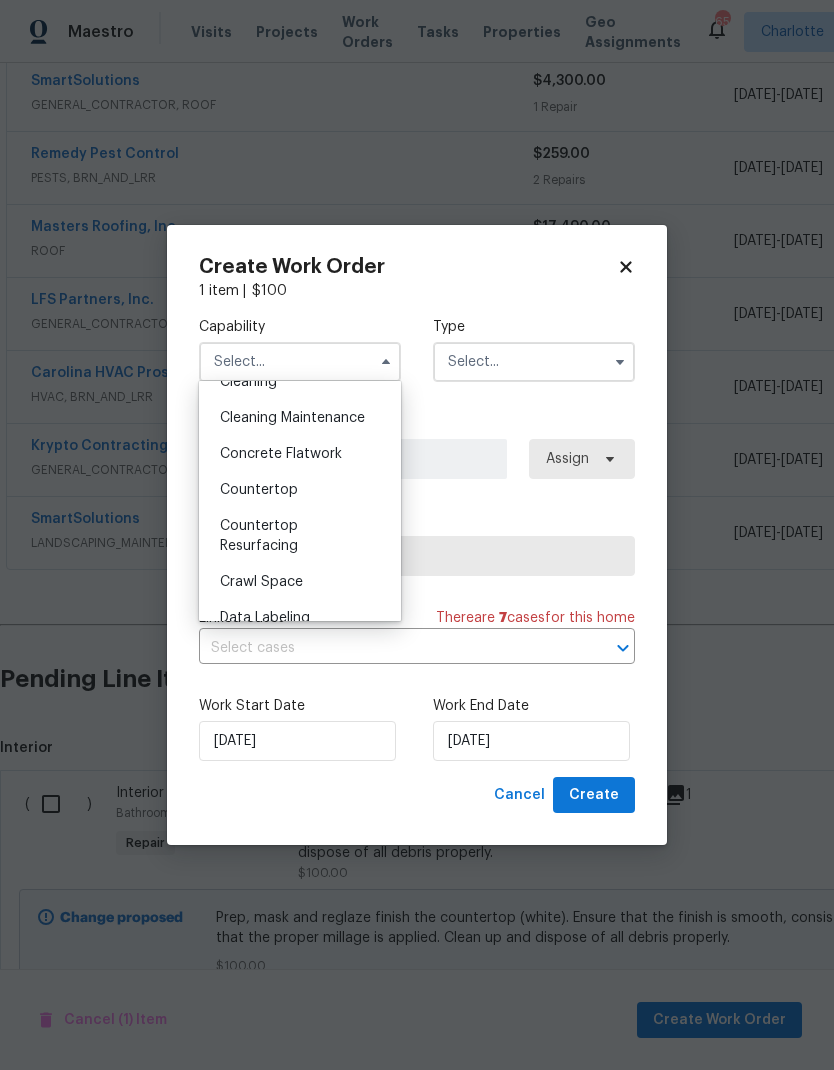 click on "Countertop Resurfacing" at bounding box center [300, 536] 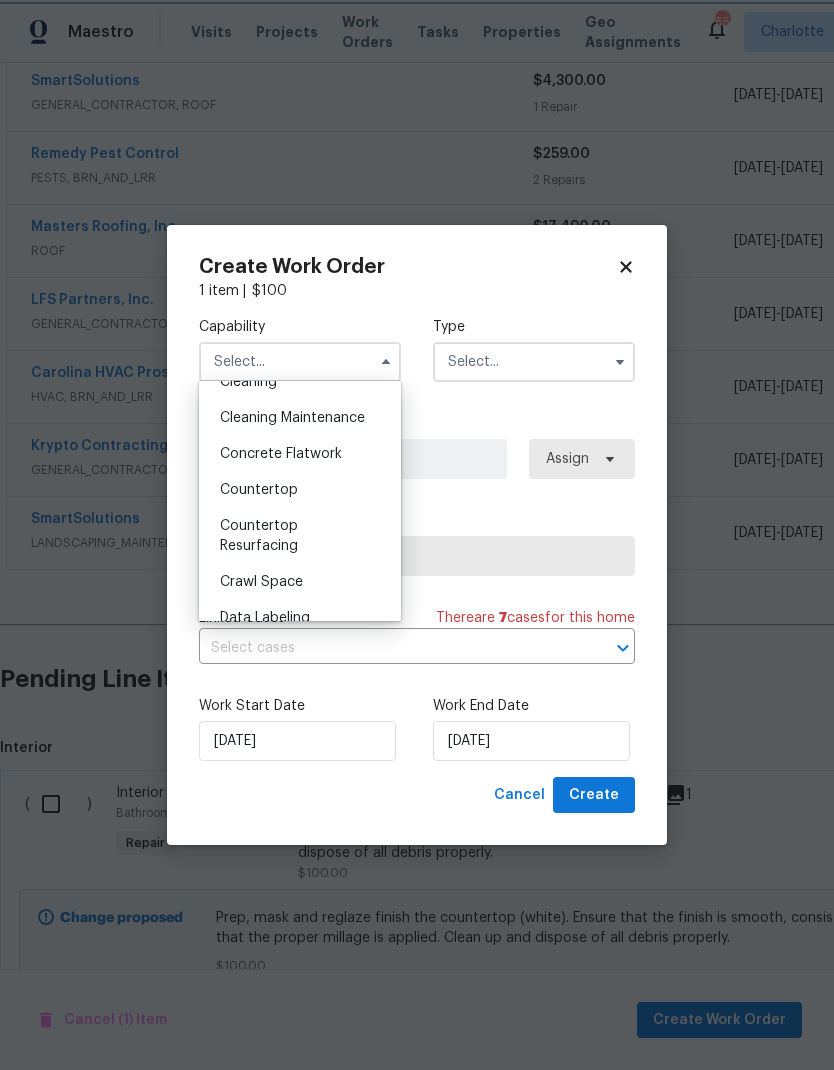 type on "Countertop Resurfacing" 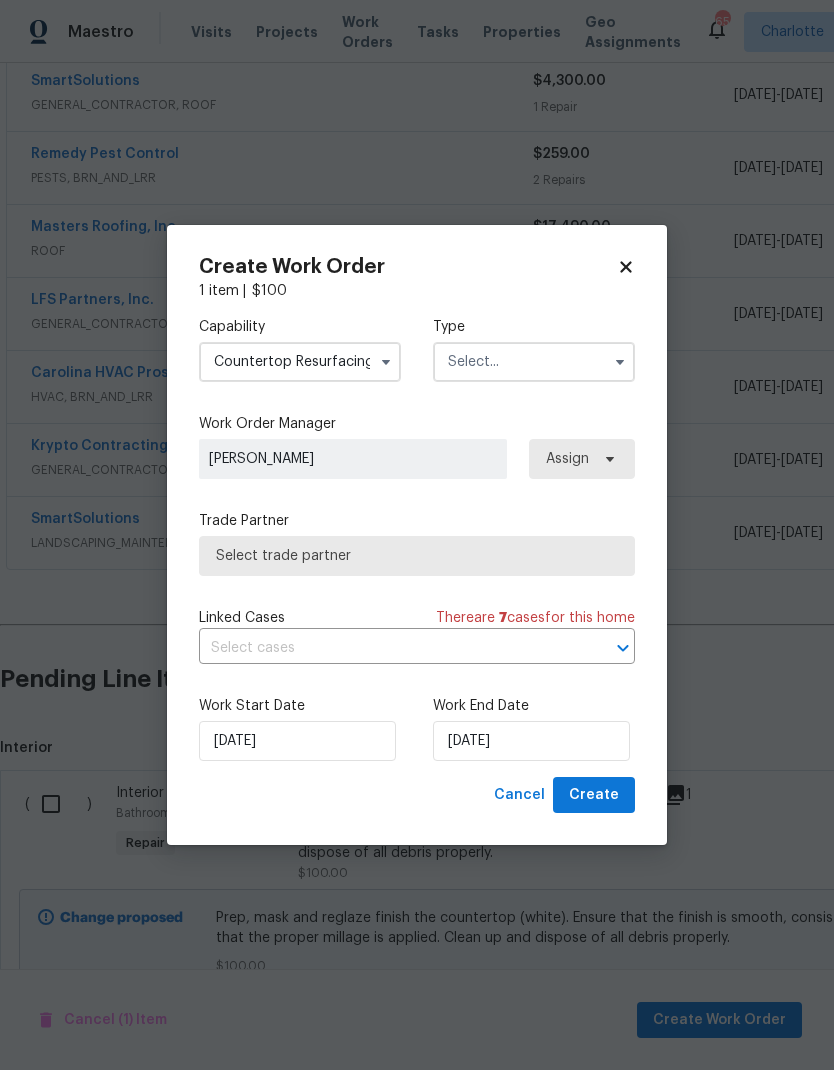 click at bounding box center (534, 362) 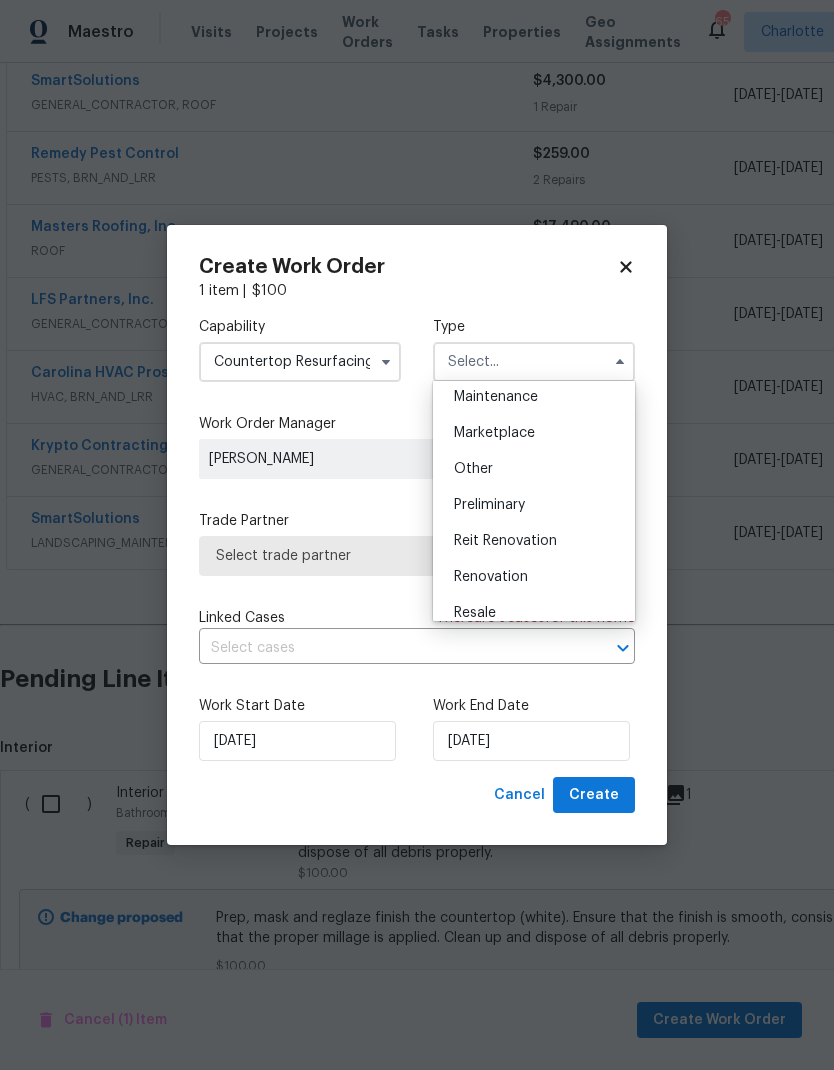 scroll, scrollTop: 332, scrollLeft: 0, axis: vertical 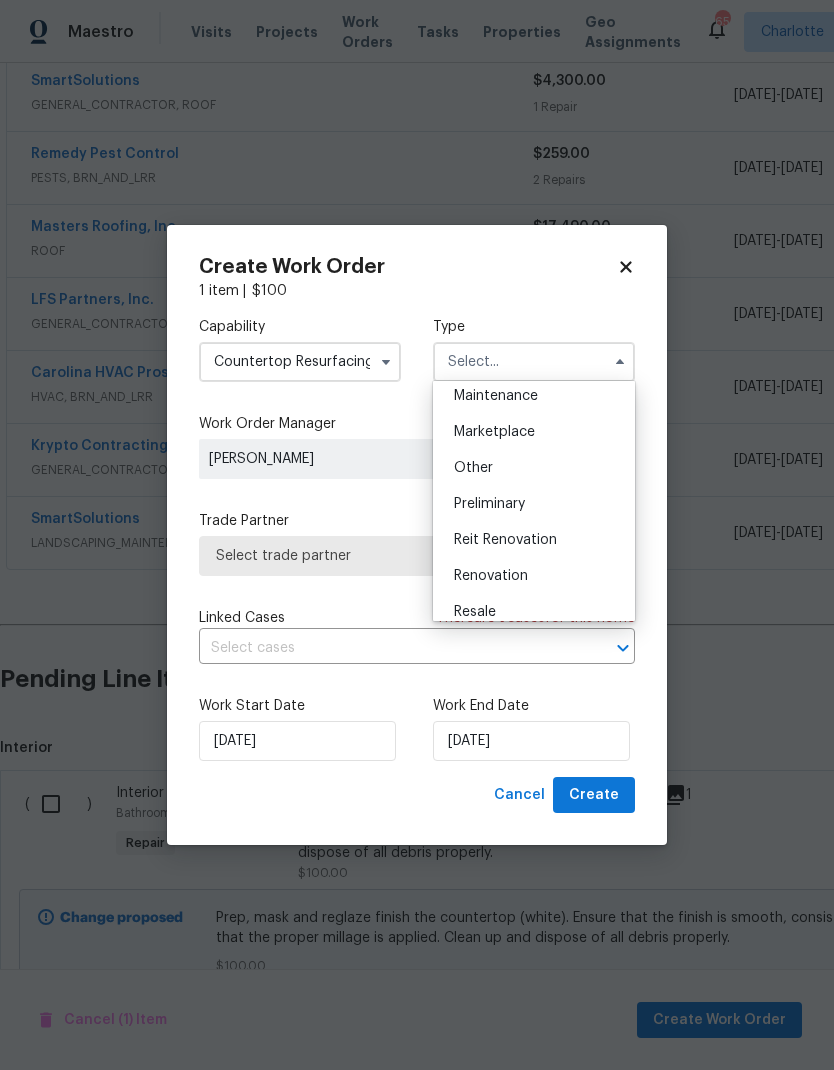 click on "Renovation" at bounding box center (534, 576) 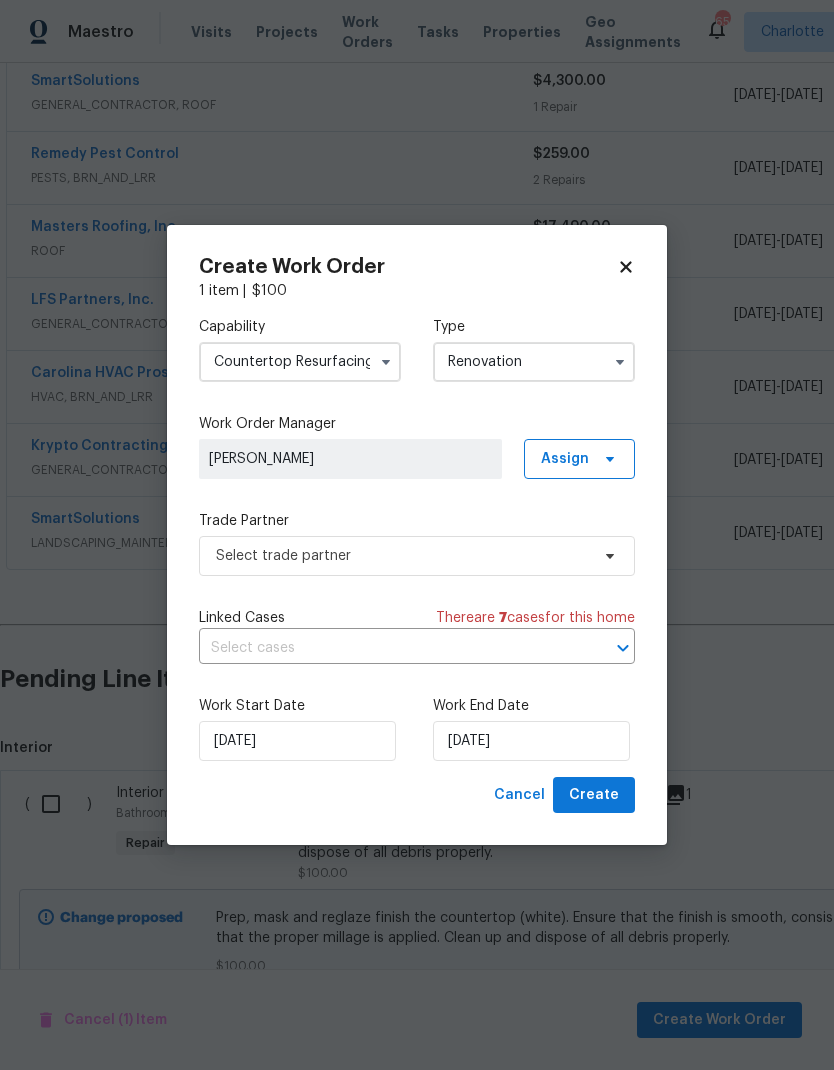 type on "Renovation" 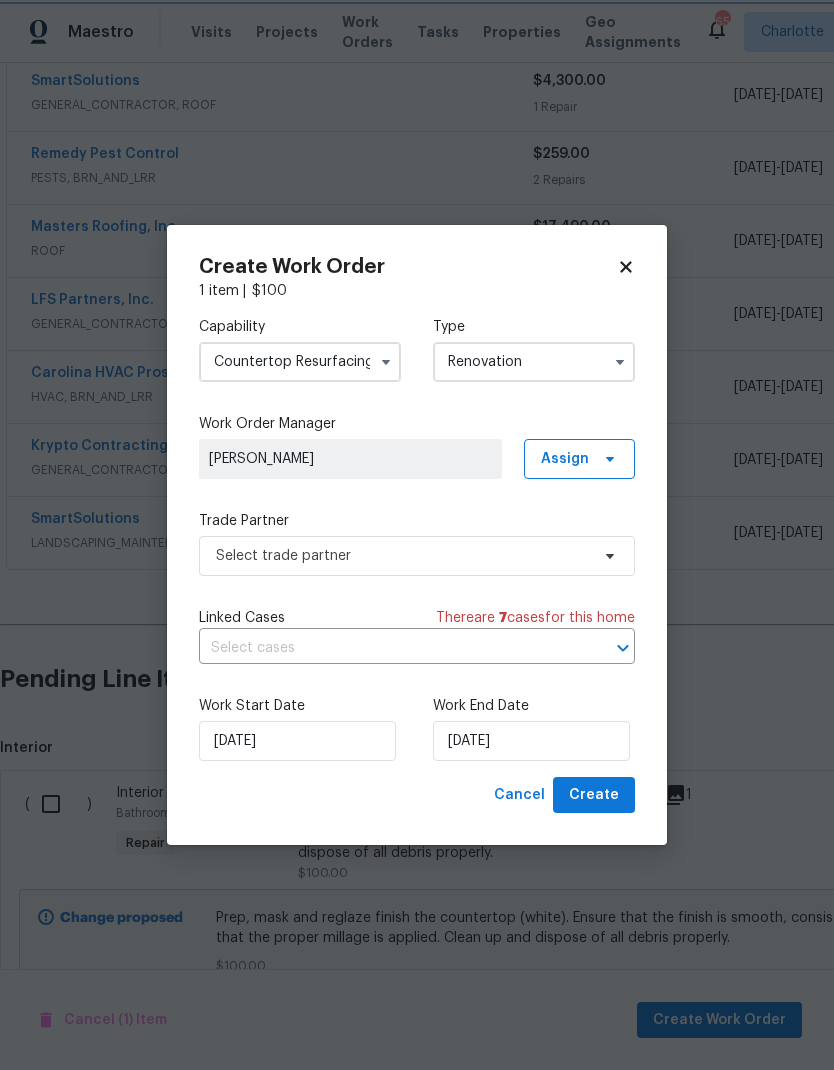 scroll, scrollTop: 0, scrollLeft: 0, axis: both 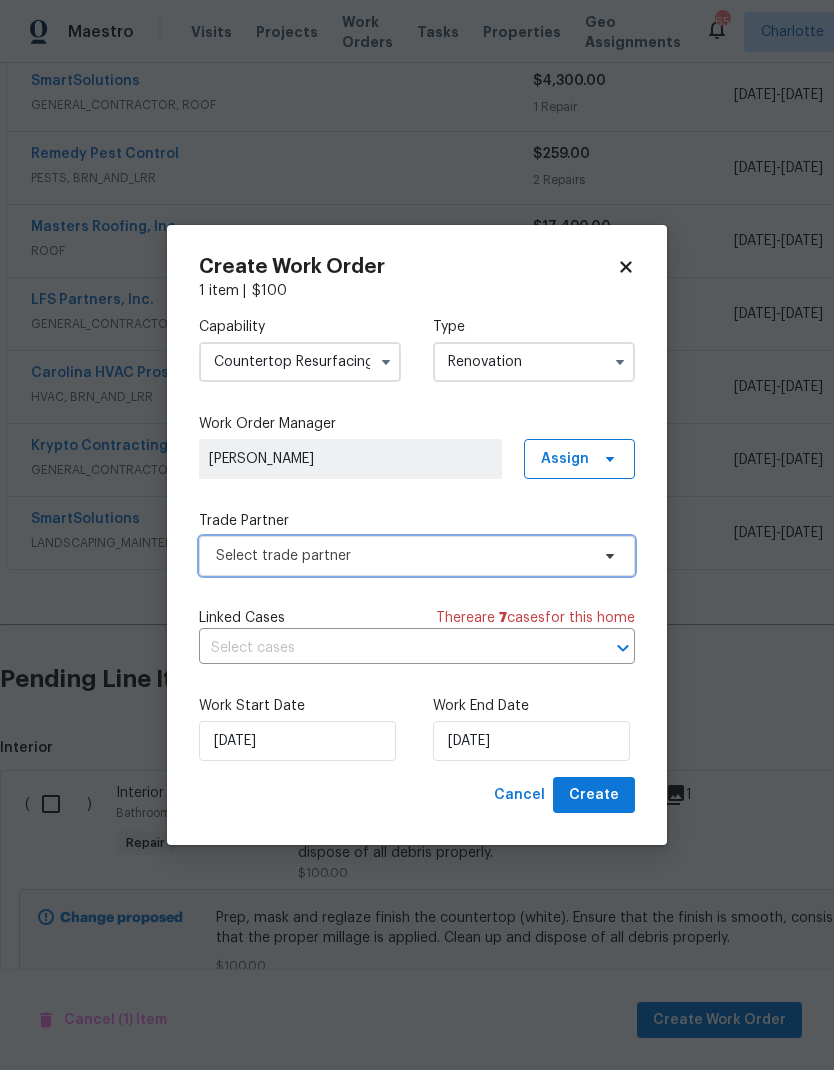 click on "Select trade partner" at bounding box center [417, 556] 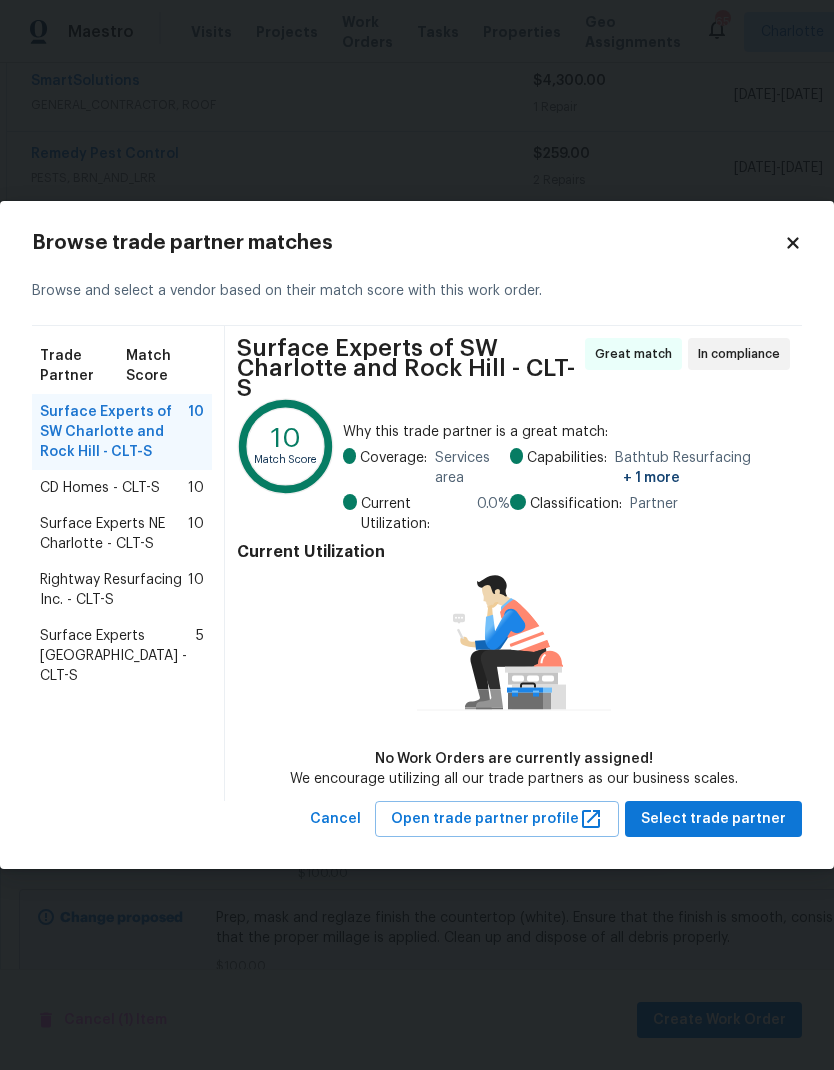 click on "Rightway Resurfacing Inc. - CLT-S" at bounding box center (114, 590) 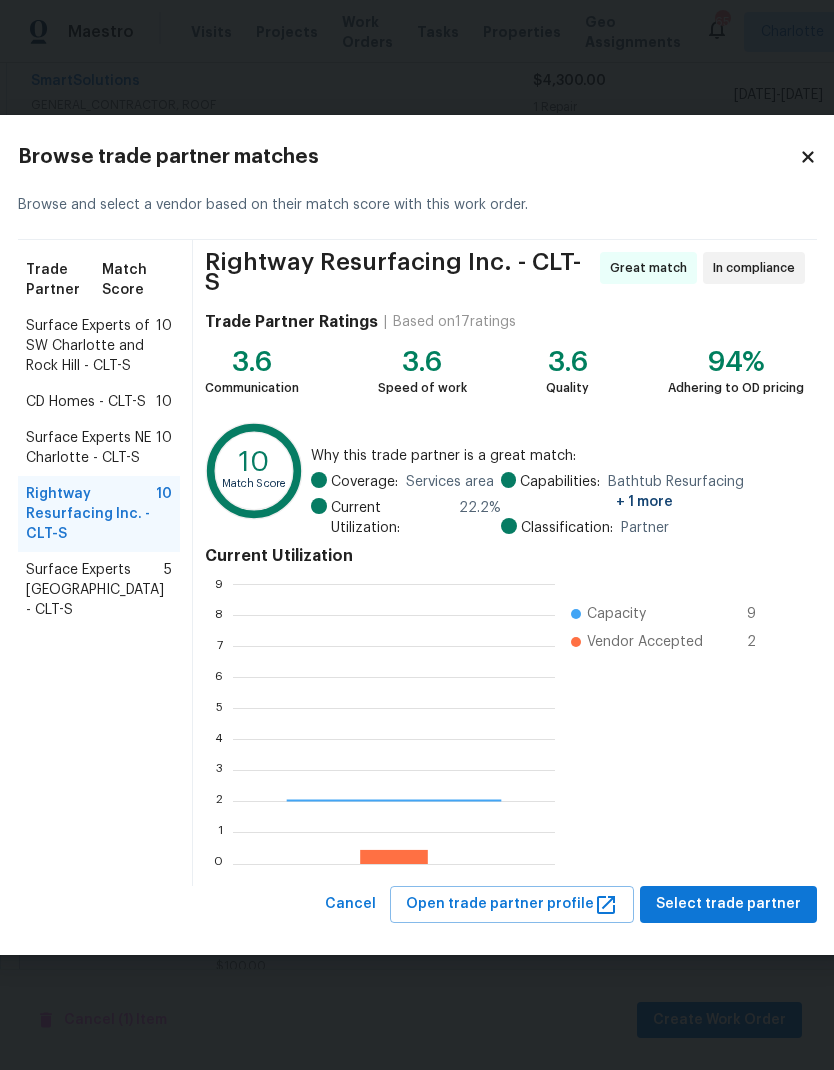scroll, scrollTop: 2, scrollLeft: 2, axis: both 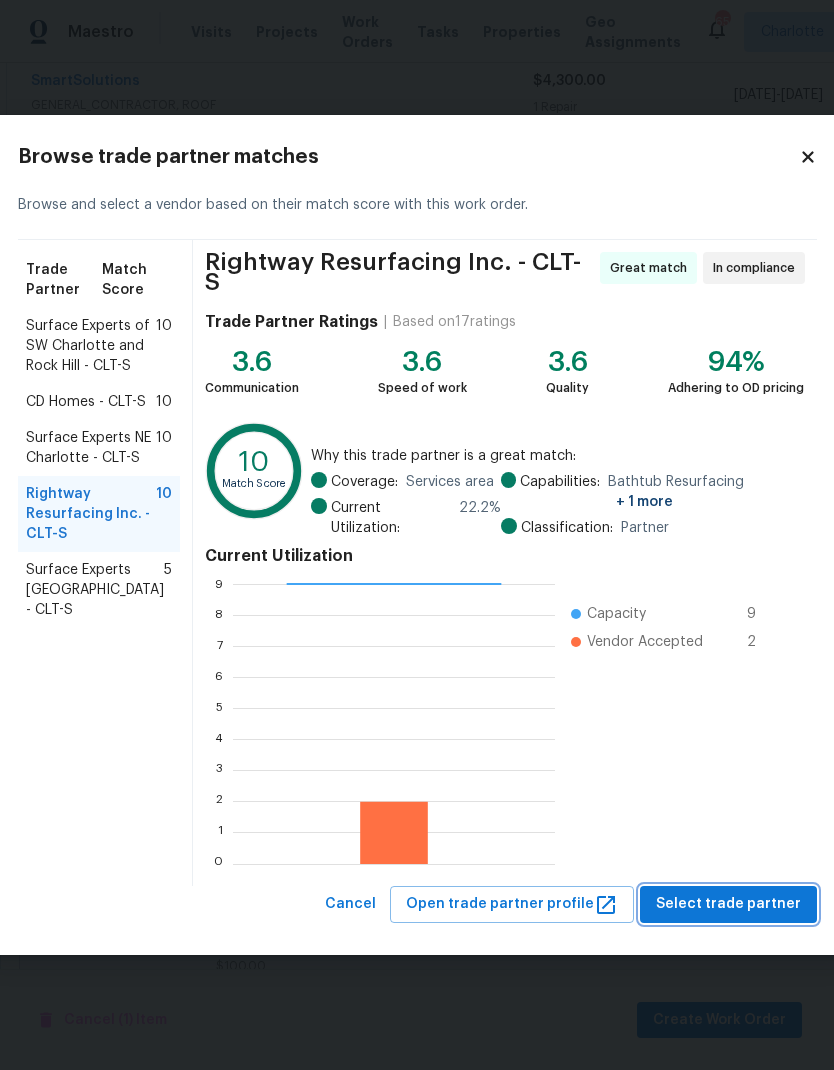 click on "Select trade partner" at bounding box center [728, 904] 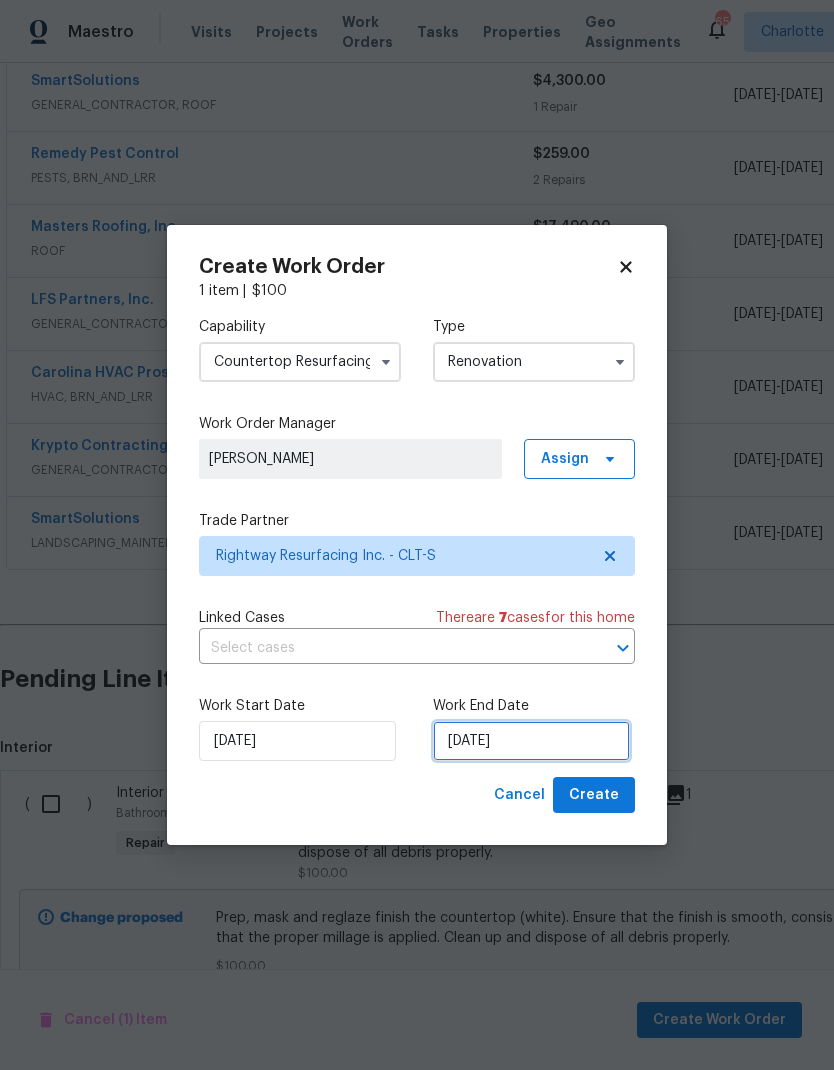 click on "7/18/2025" at bounding box center (531, 741) 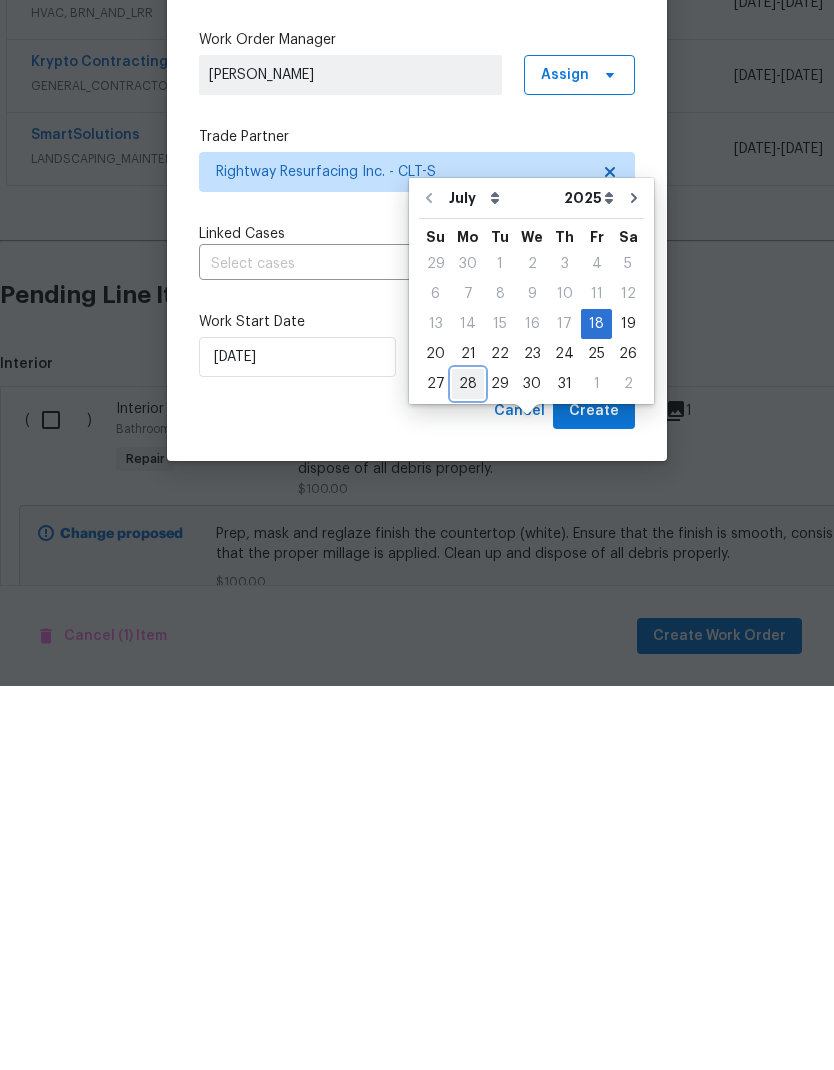 click on "28" at bounding box center [468, 768] 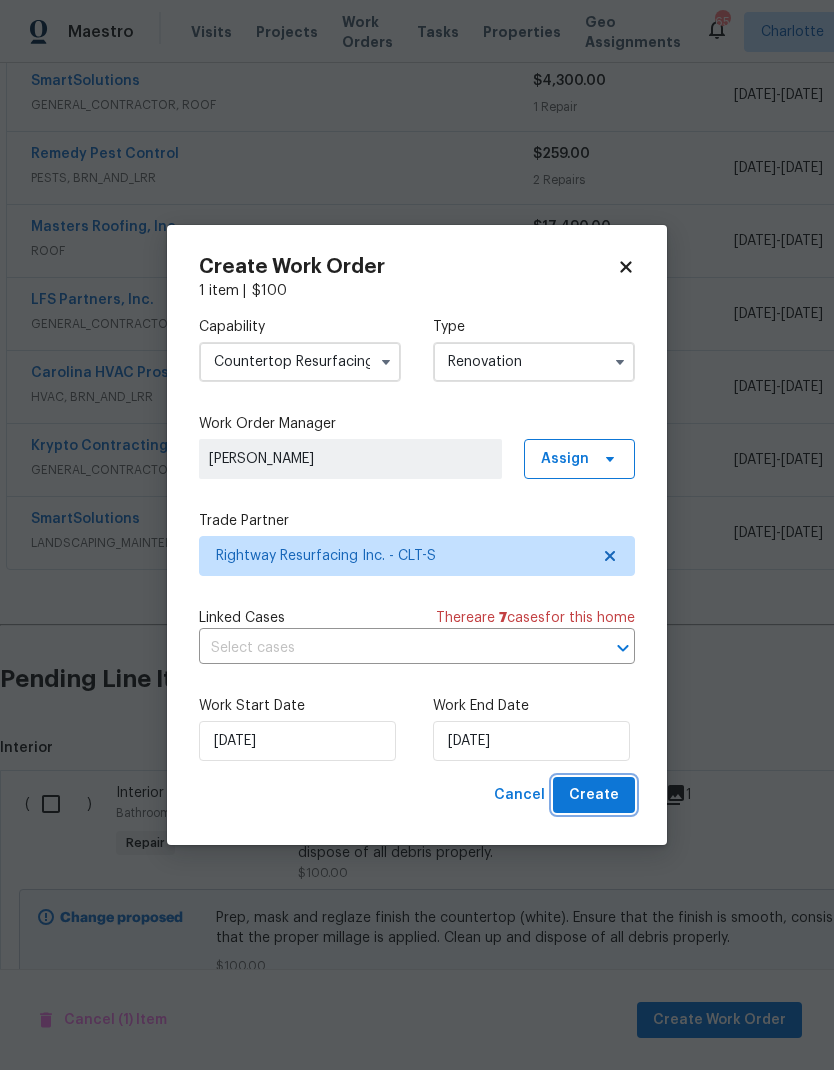 click on "Create" at bounding box center (594, 795) 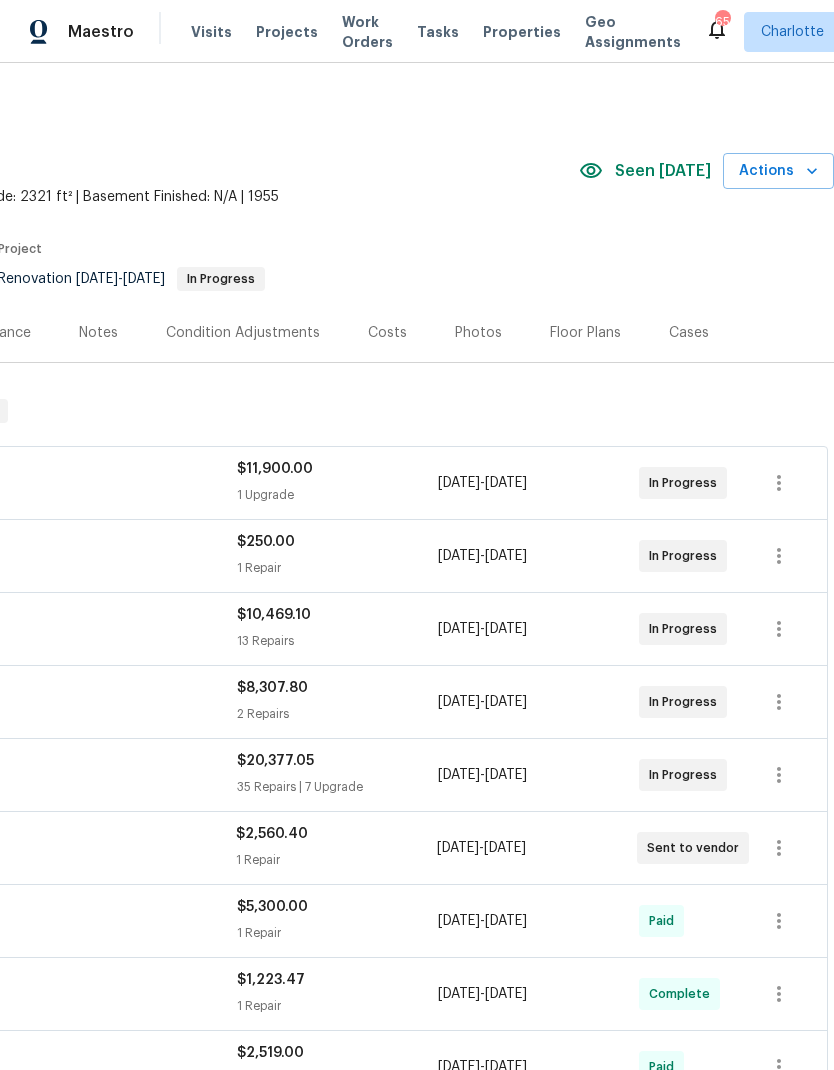 scroll, scrollTop: 0, scrollLeft: 296, axis: horizontal 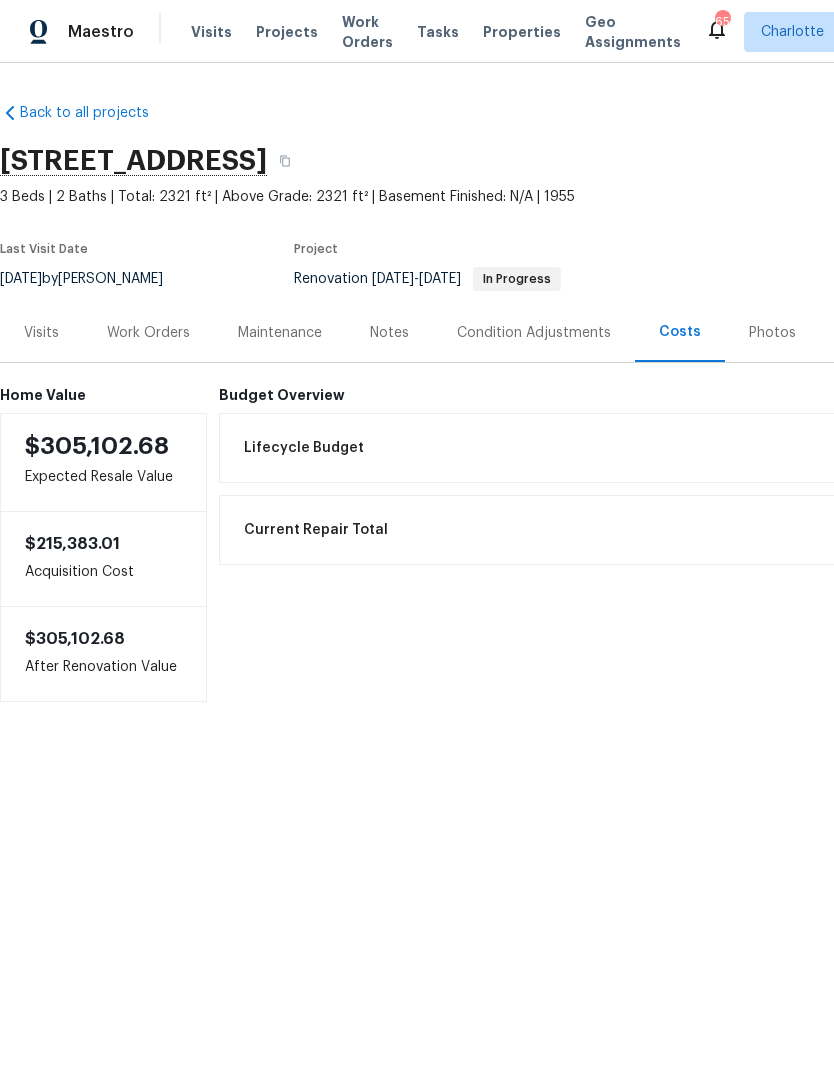 click on "Work Orders" at bounding box center [148, 333] 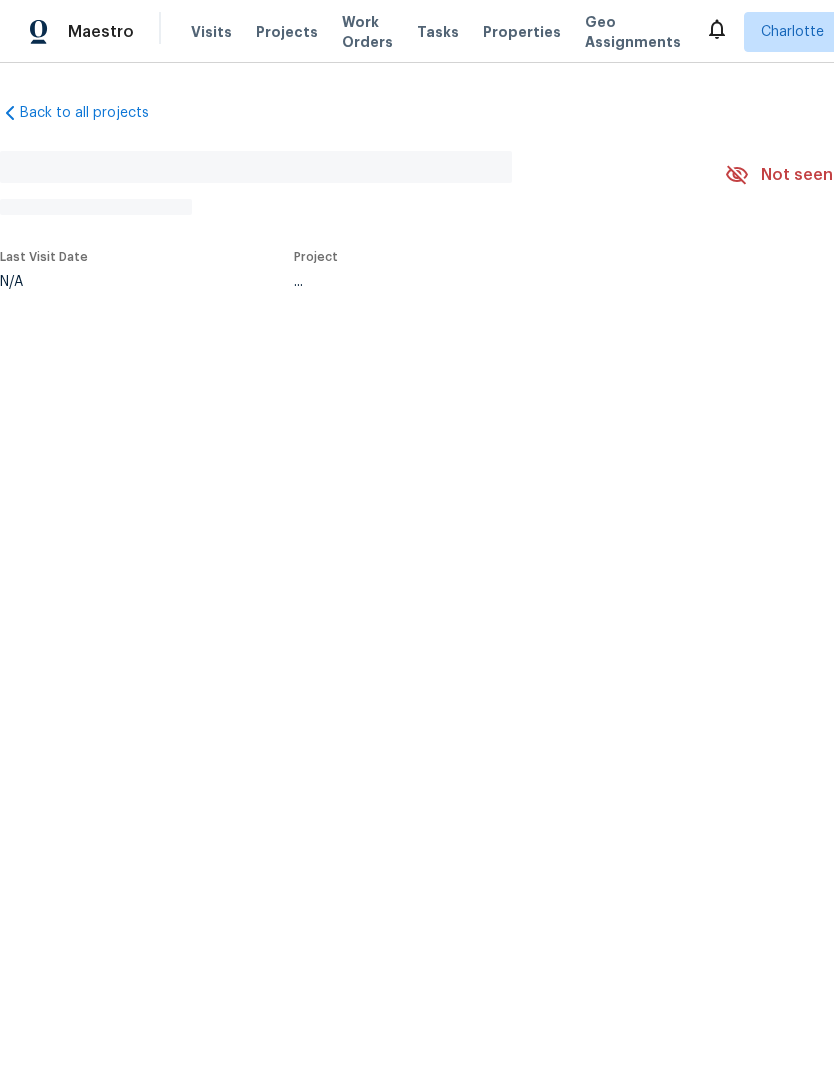 scroll, scrollTop: 0, scrollLeft: 0, axis: both 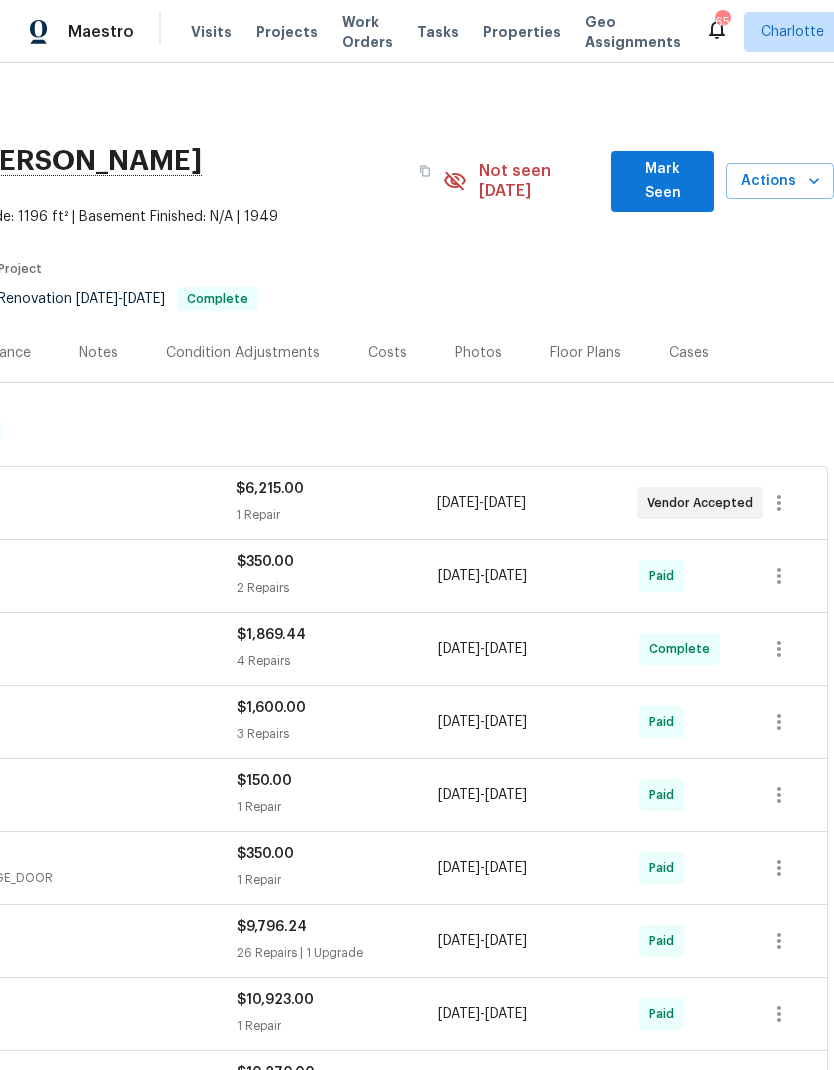 click on "Mark Seen" at bounding box center (662, 181) 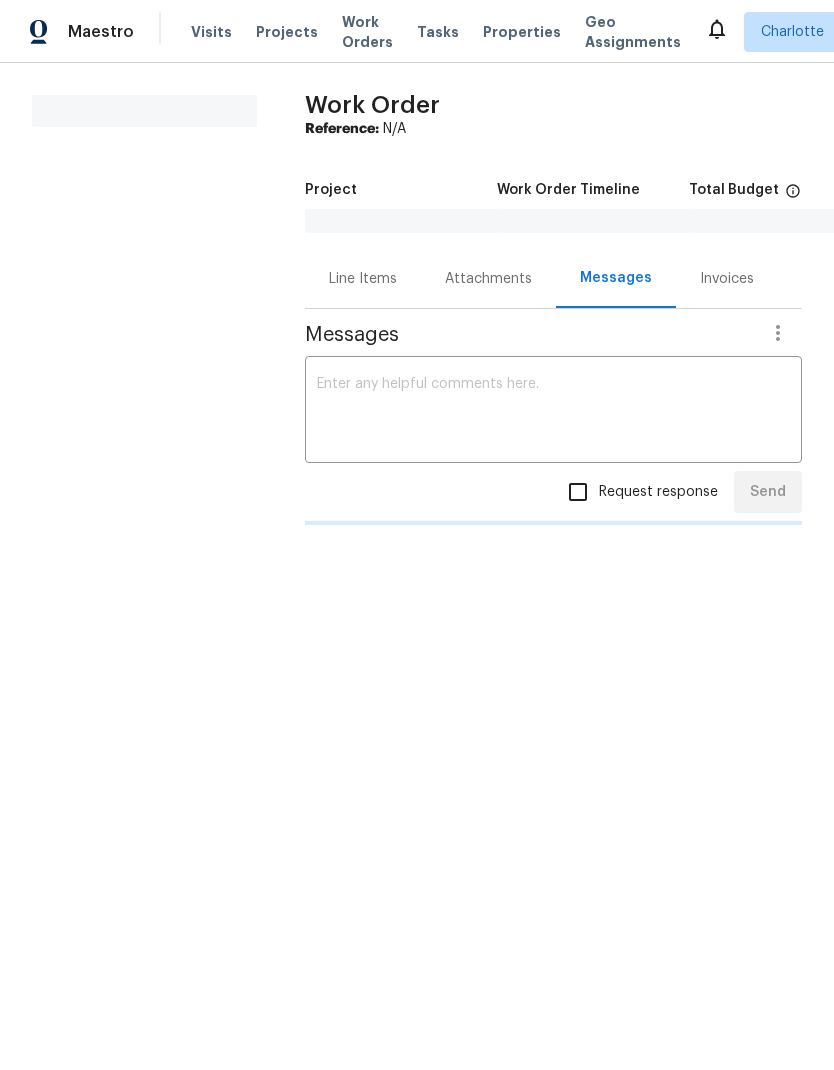 scroll, scrollTop: 0, scrollLeft: 0, axis: both 